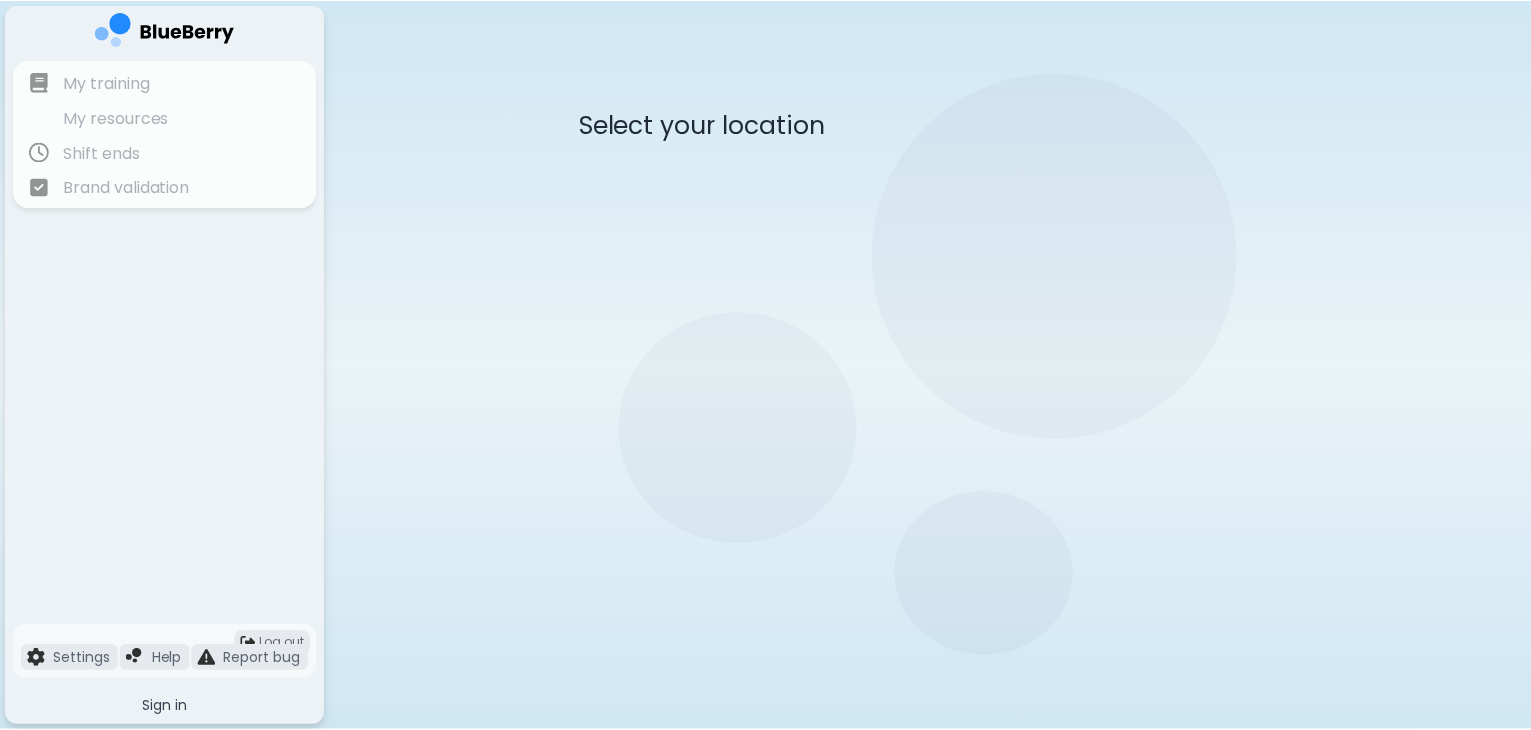 scroll, scrollTop: 0, scrollLeft: 0, axis: both 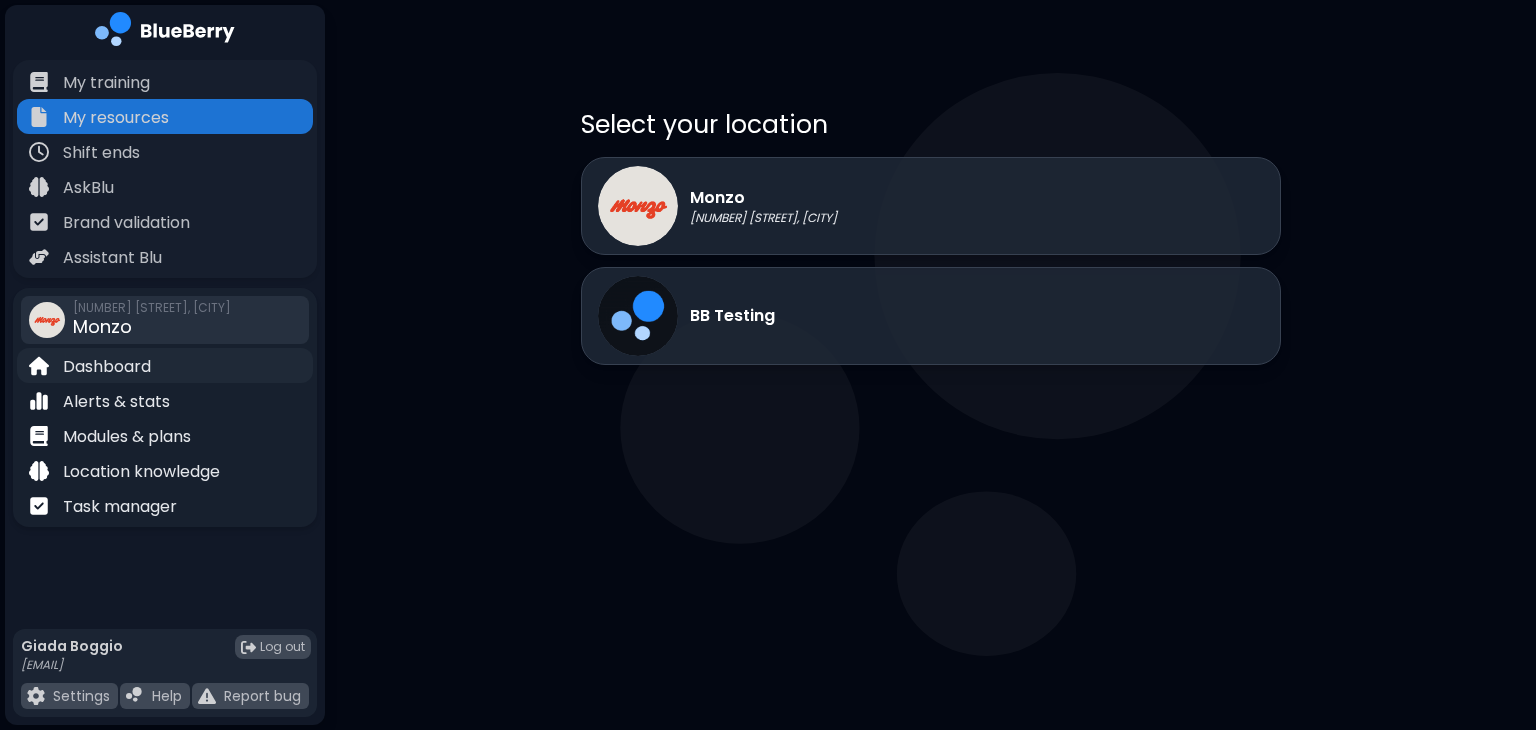 click on "Dashboard" at bounding box center [165, 365] 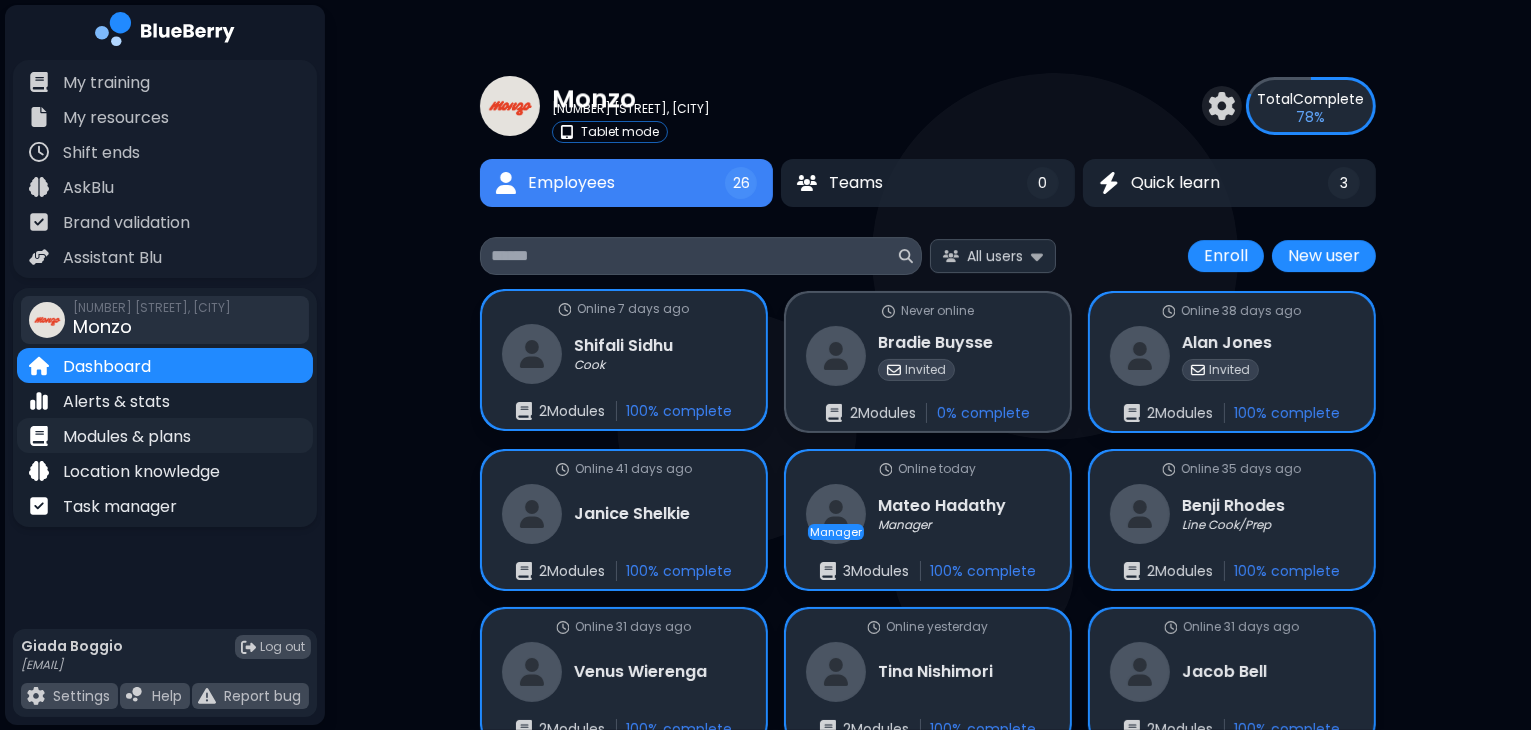 click on "Modules & plans" at bounding box center [127, 437] 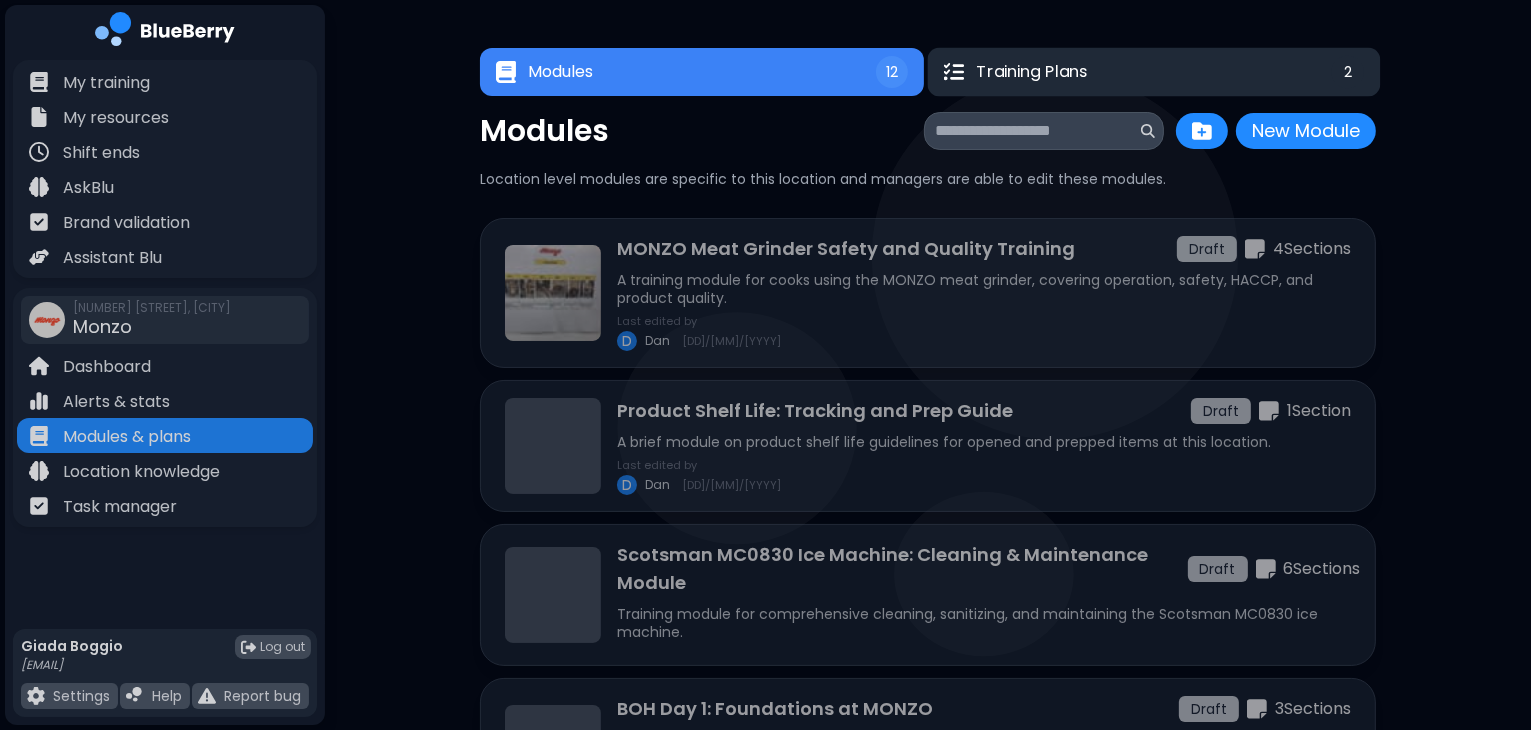 click on "Training Plans 2" at bounding box center (1154, 72) 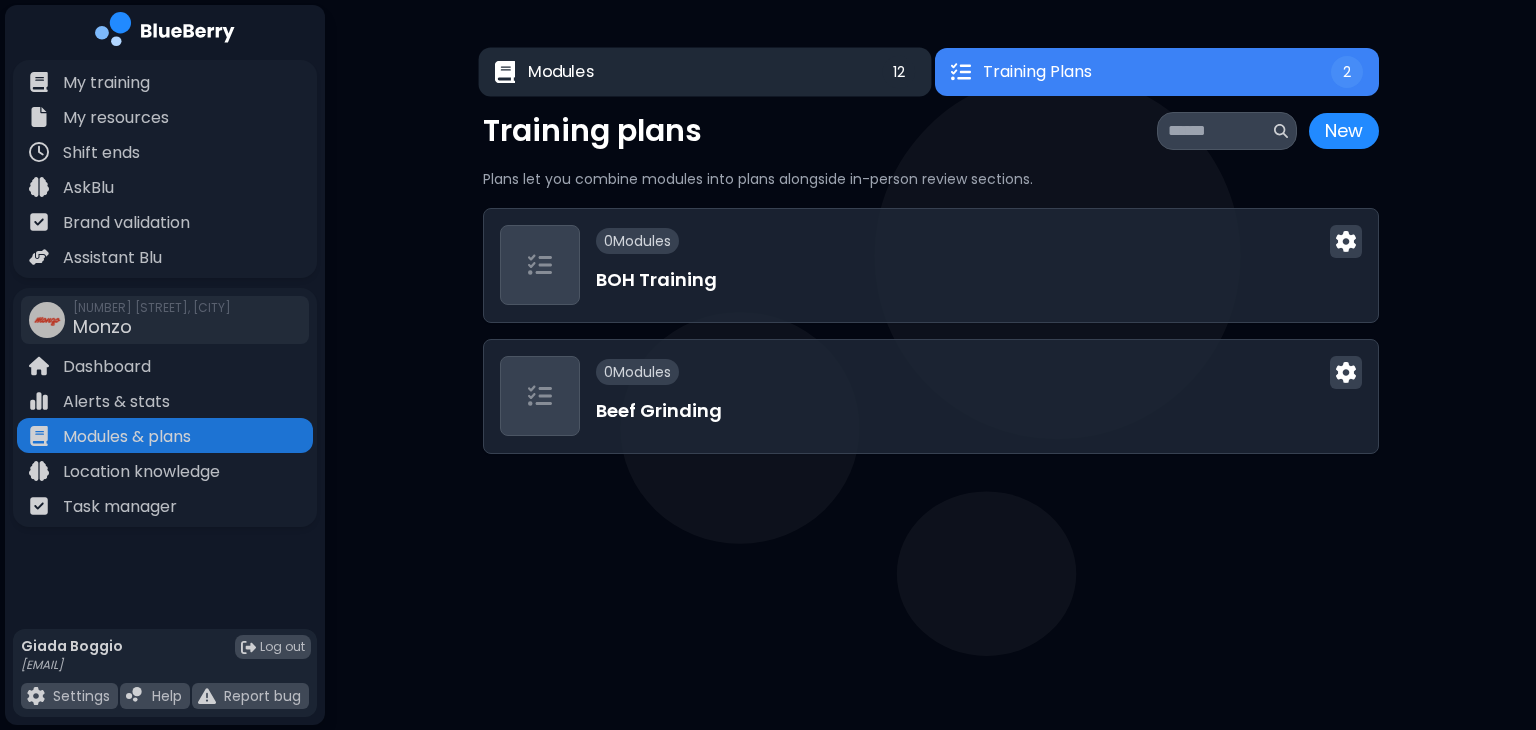 click on "Modules 12" at bounding box center [704, 72] 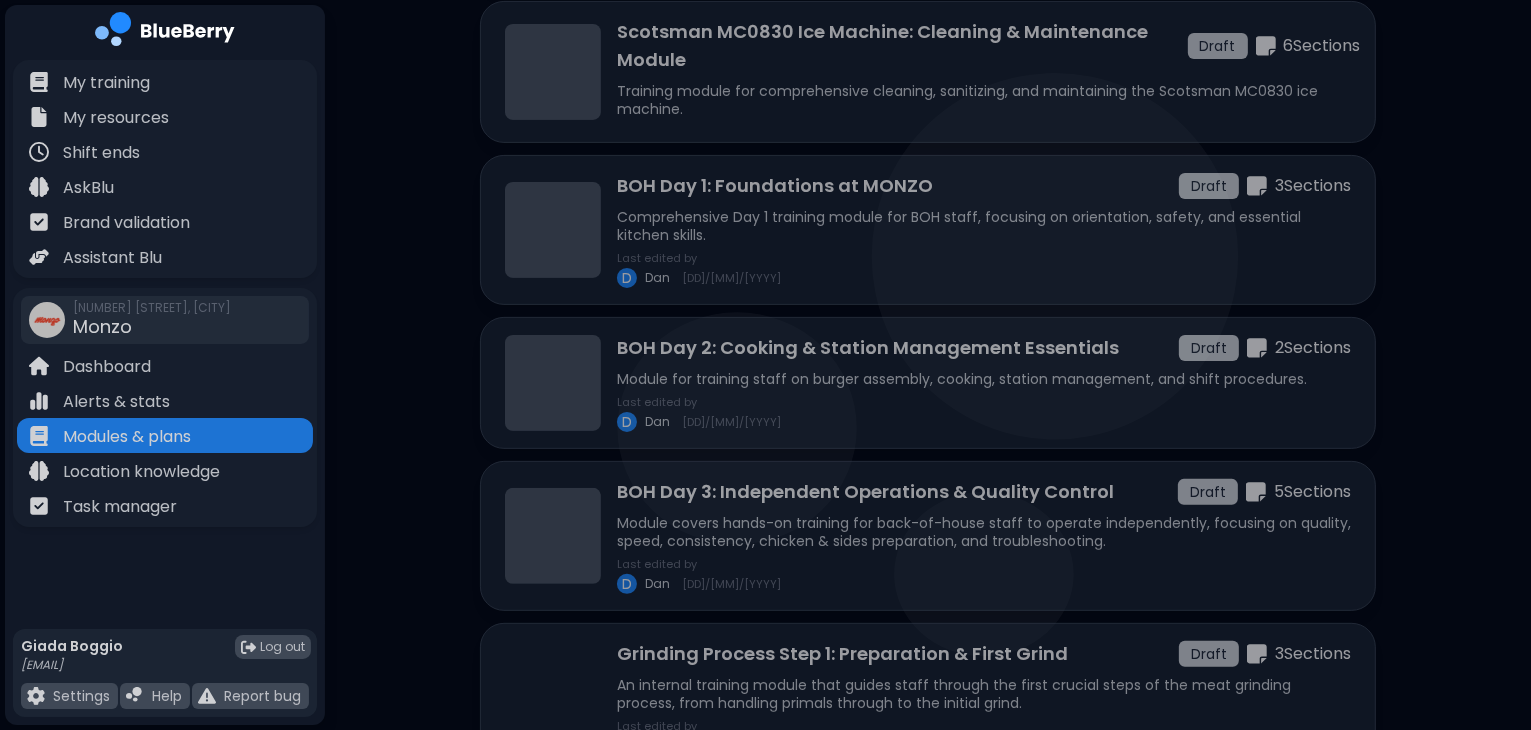 scroll, scrollTop: 0, scrollLeft: 0, axis: both 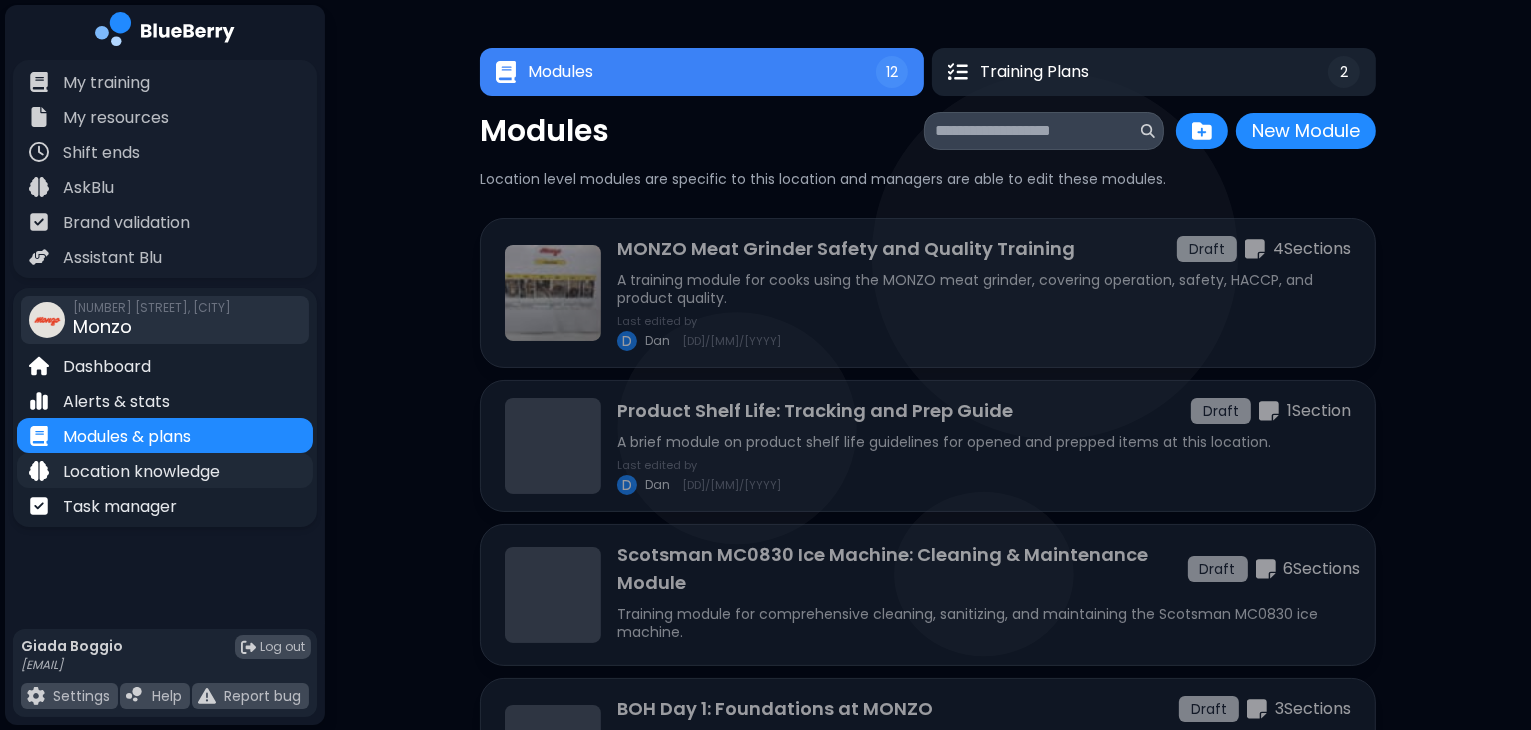 click on "Location knowledge" at bounding box center (141, 472) 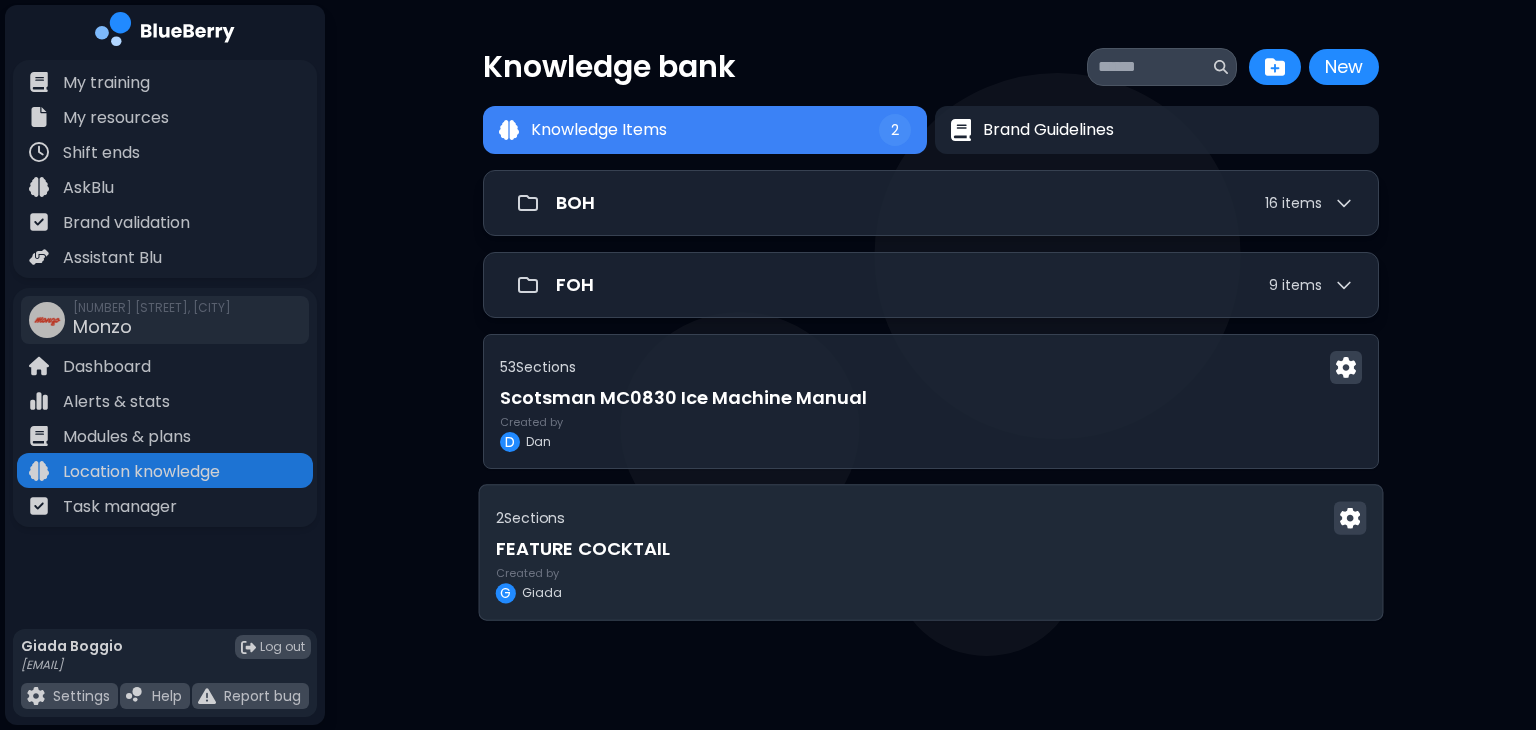 click on "FEATURE COCKTAIL" at bounding box center [930, 548] 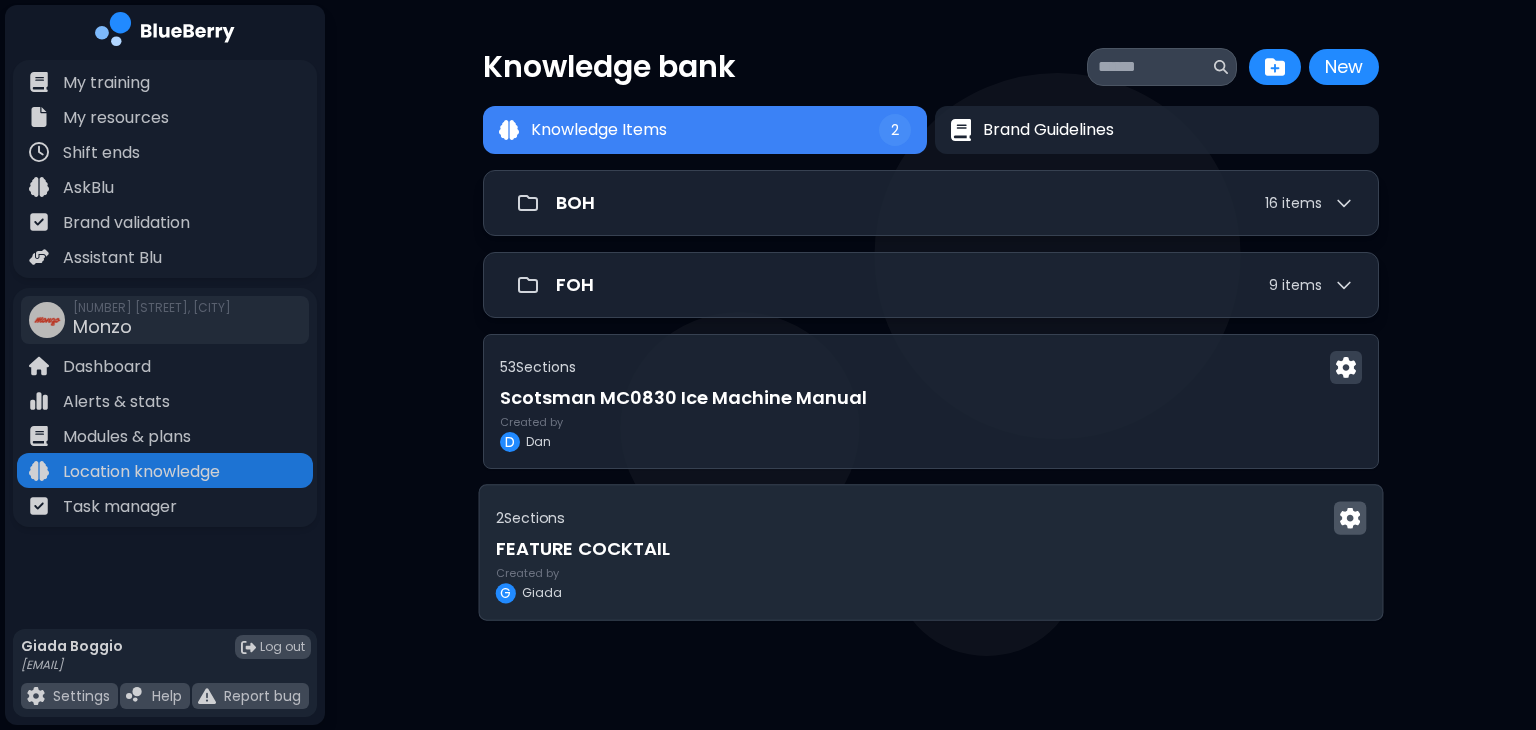 click at bounding box center (1350, 517) 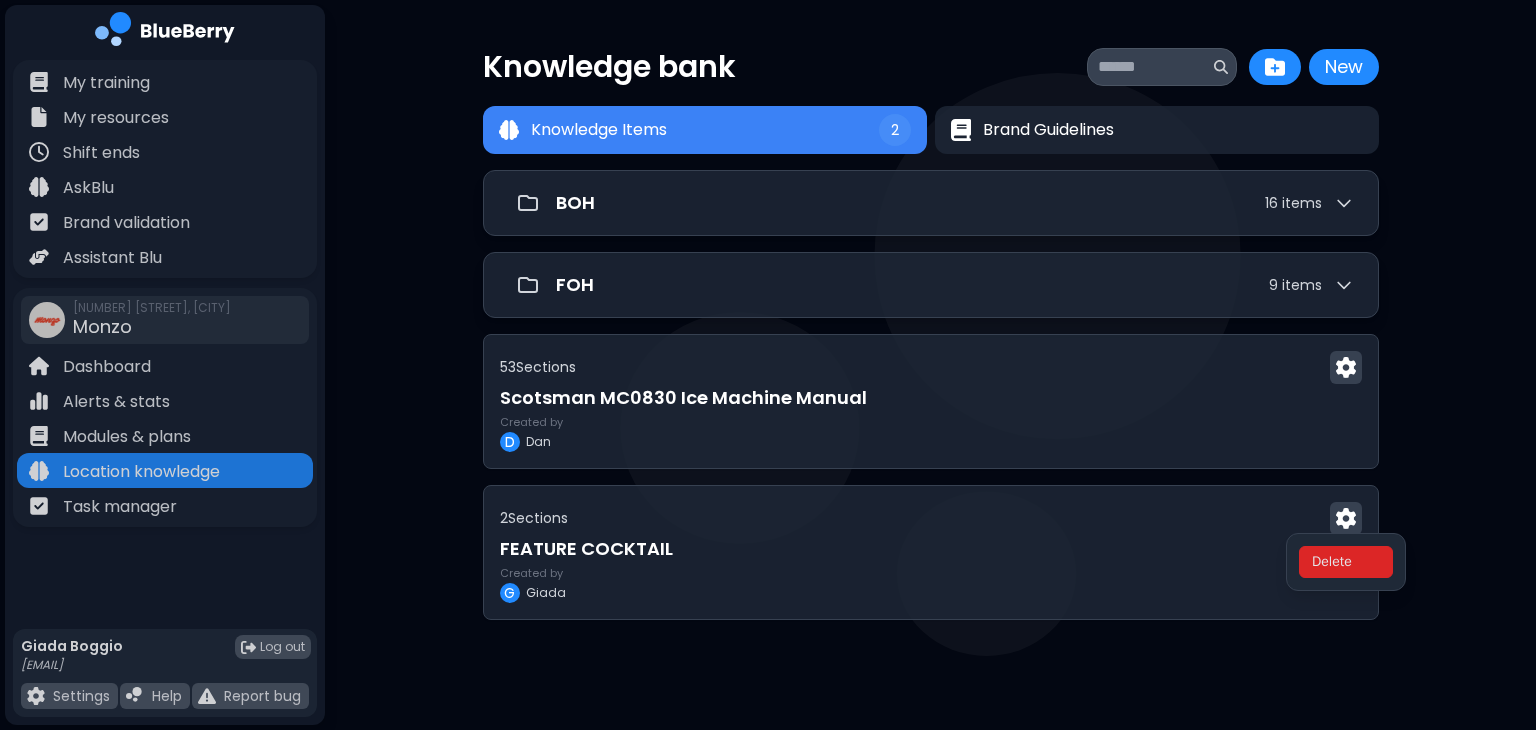 click on "Delete" at bounding box center (1346, 562) 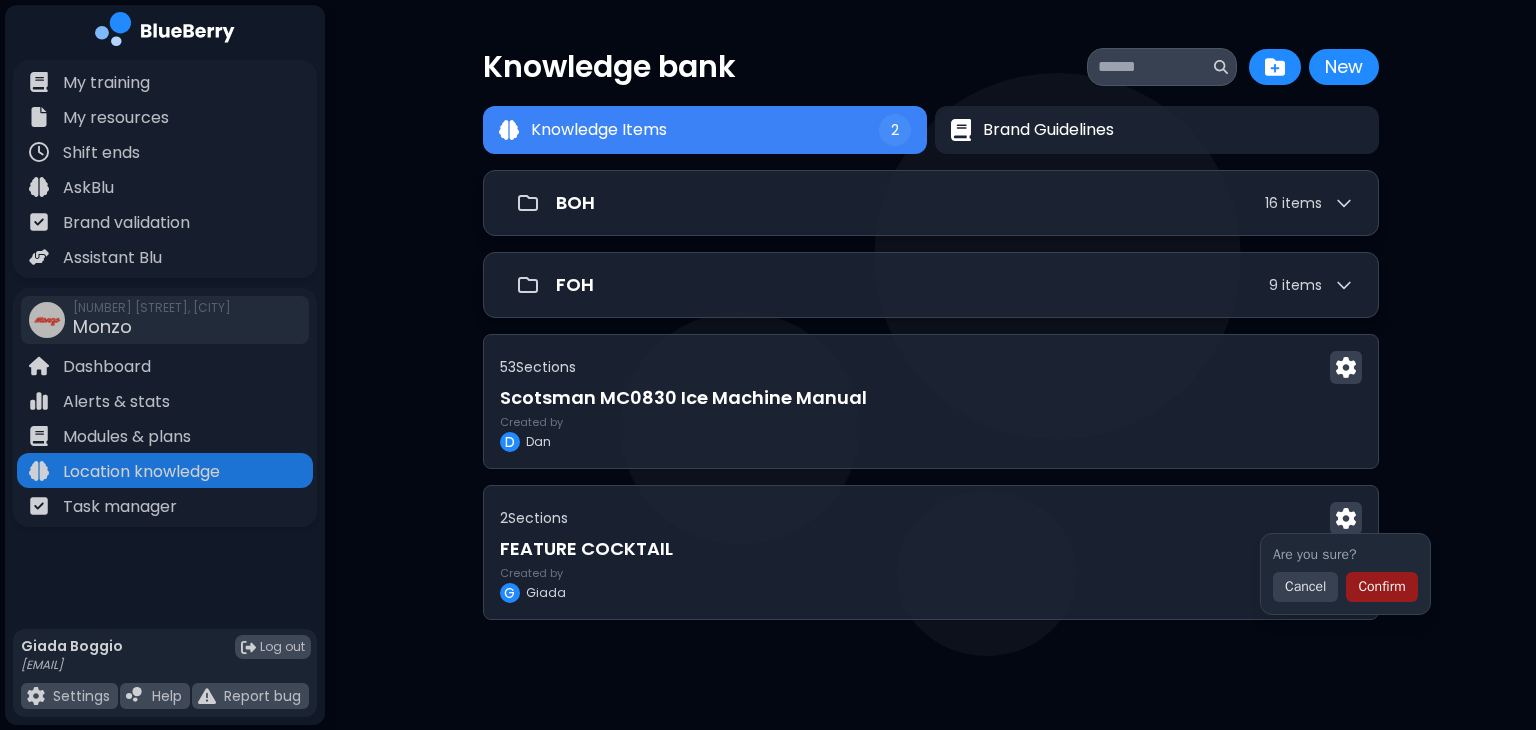 click on "Confirm" at bounding box center (1381, 587) 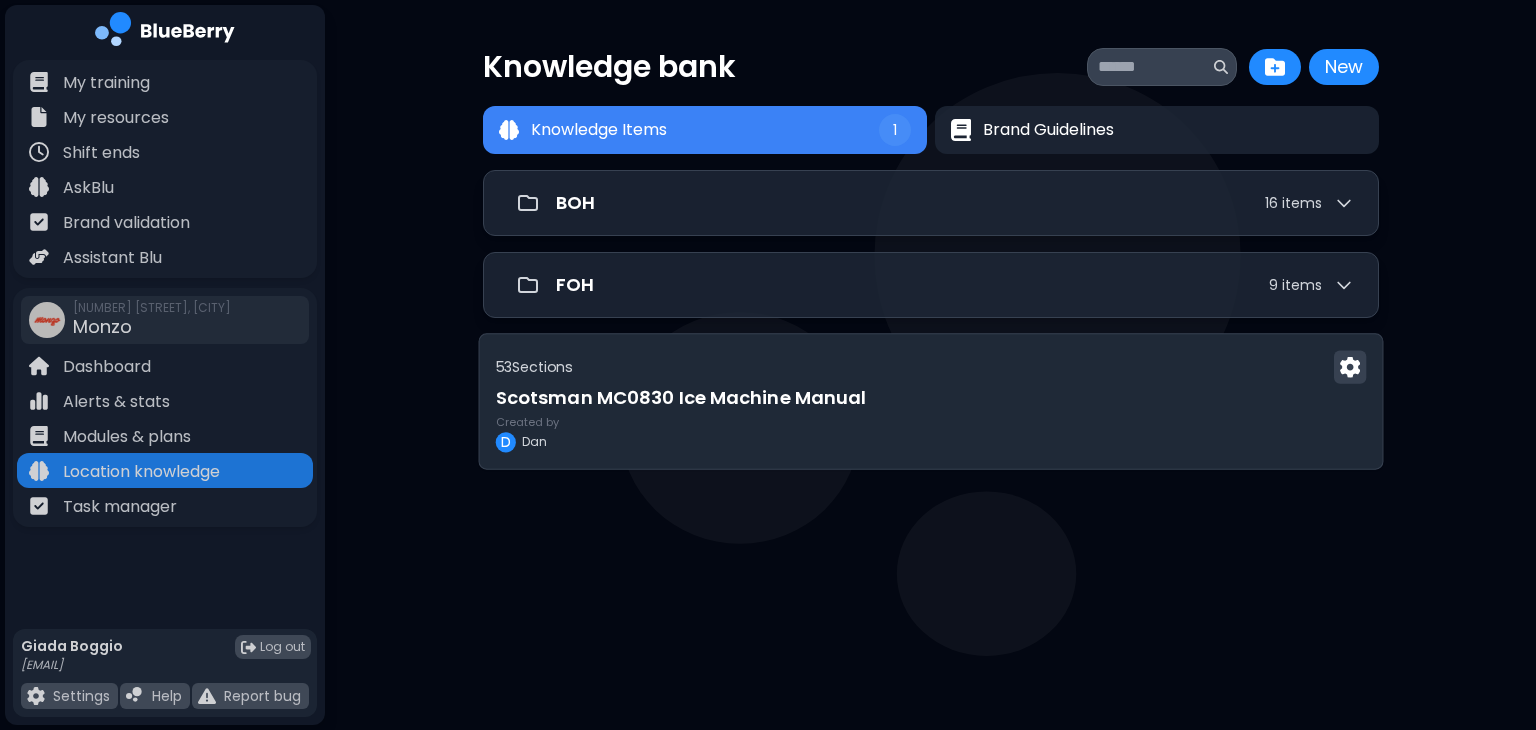 click on "Scotsman MC0830 Ice Machine Manual" at bounding box center [930, 398] 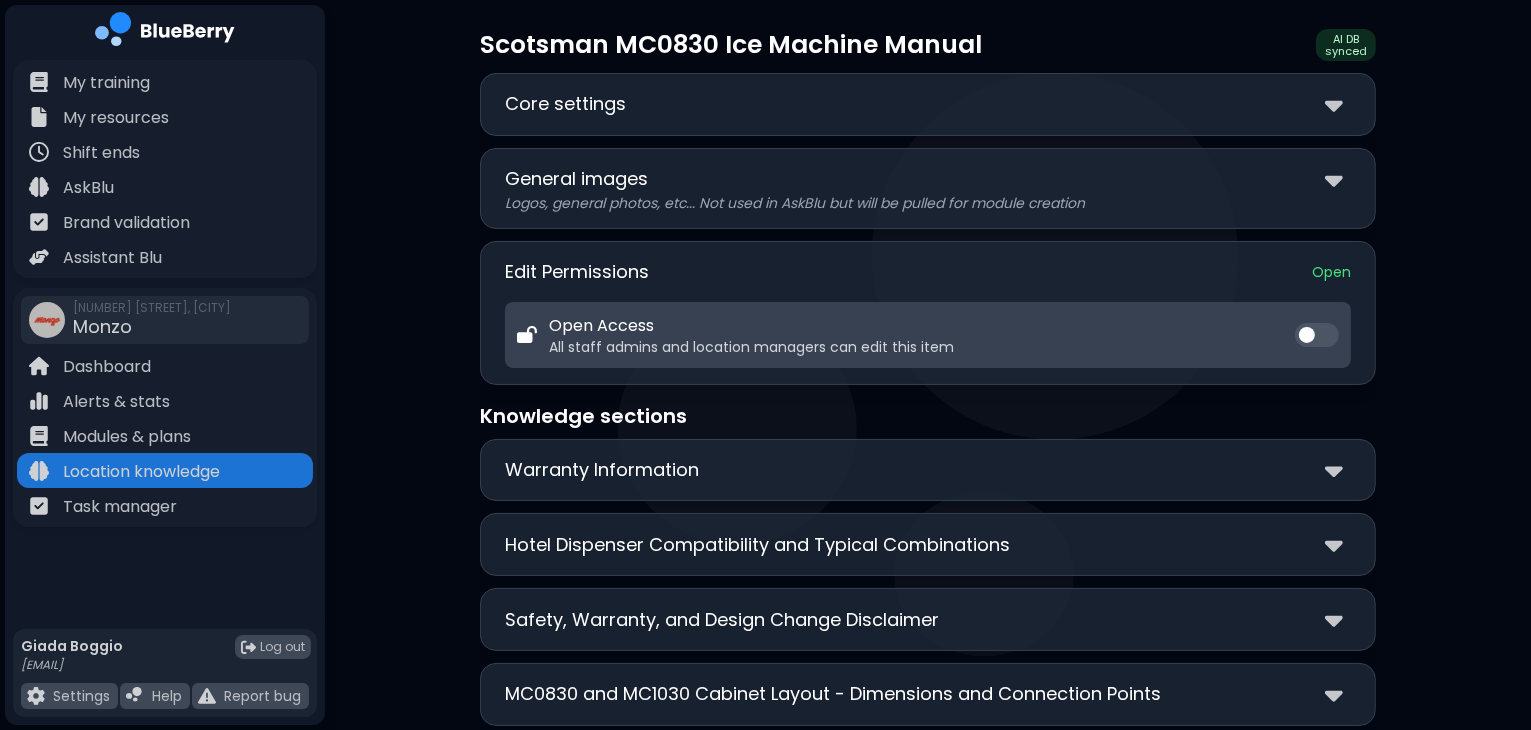 scroll, scrollTop: 0, scrollLeft: 0, axis: both 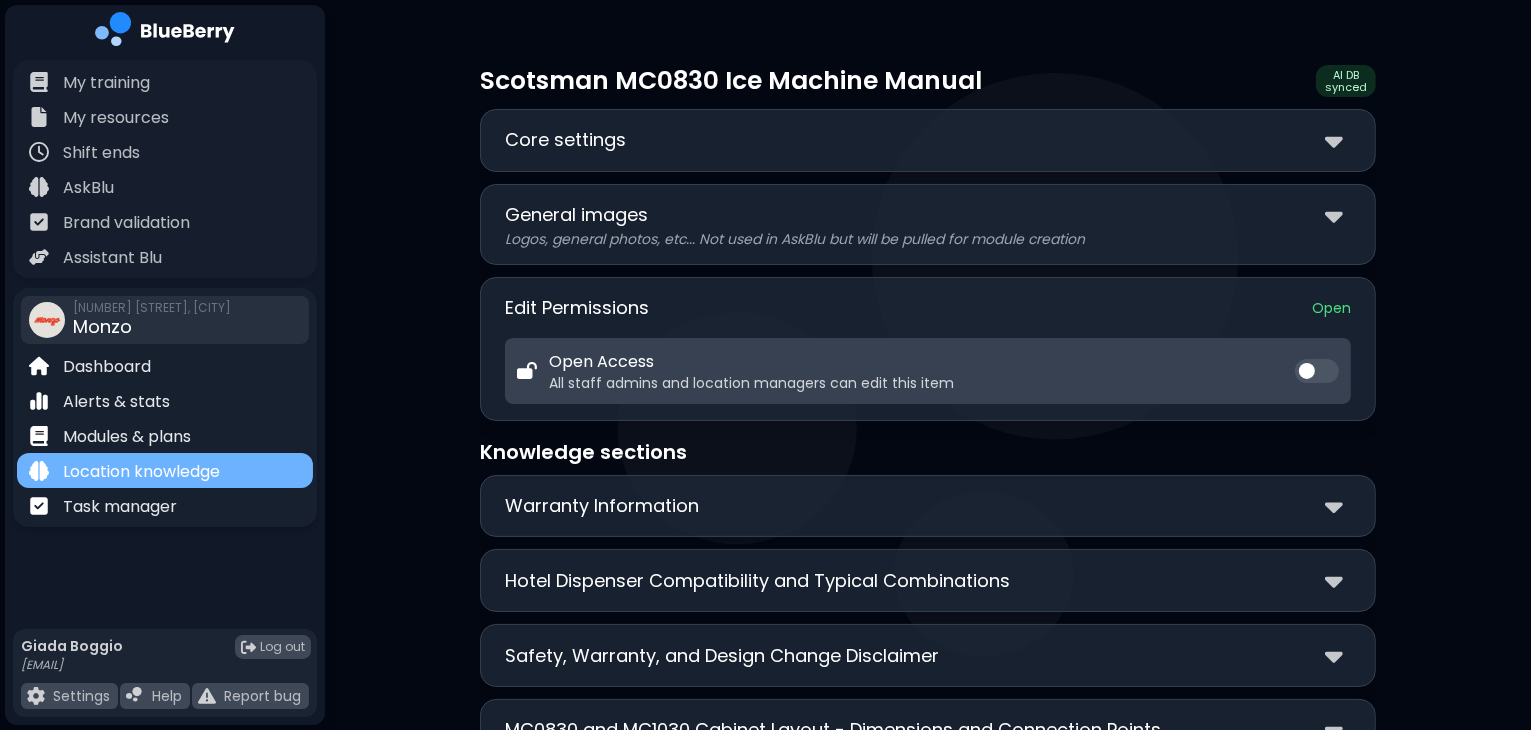 click on "Location knowledge" at bounding box center [165, 470] 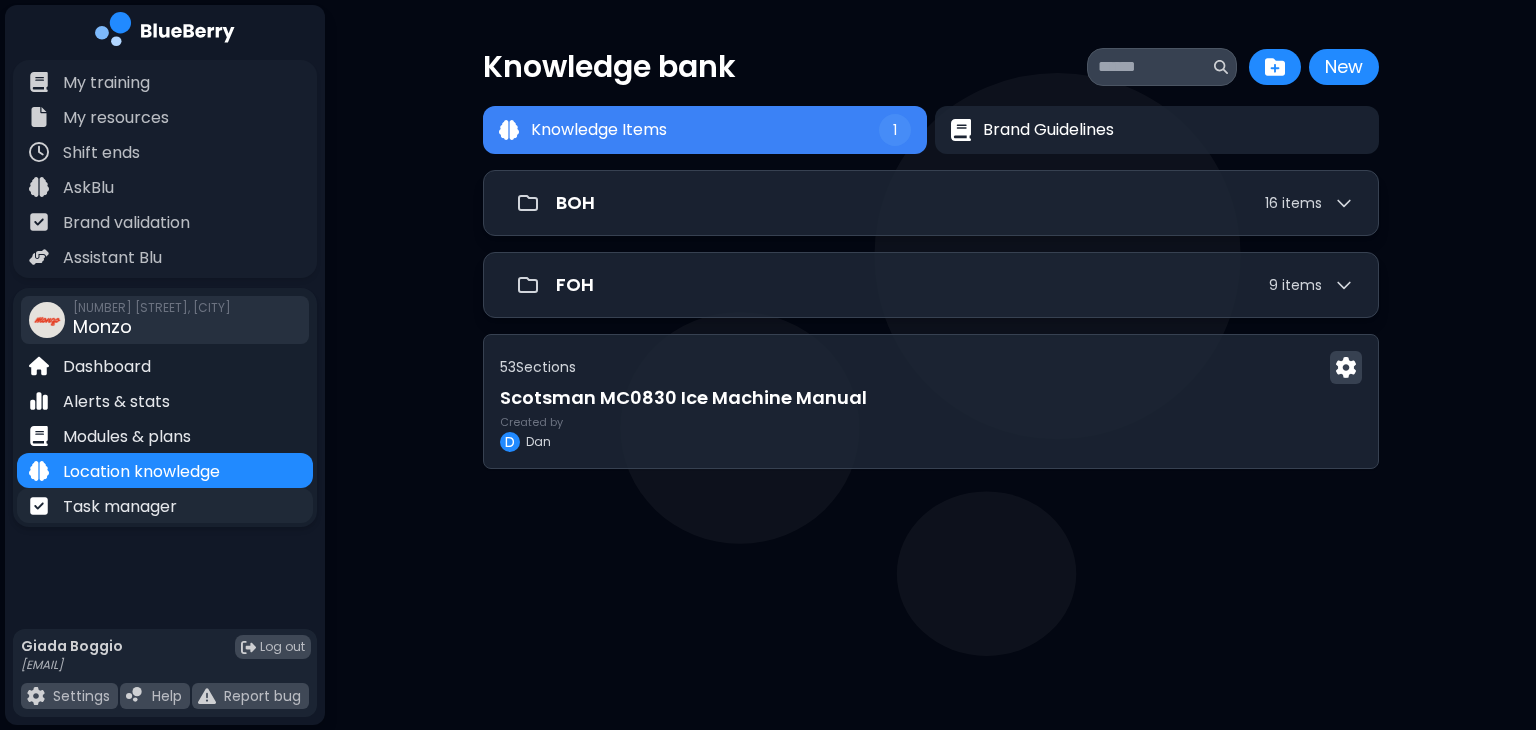 click on "Task manager" at bounding box center (120, 507) 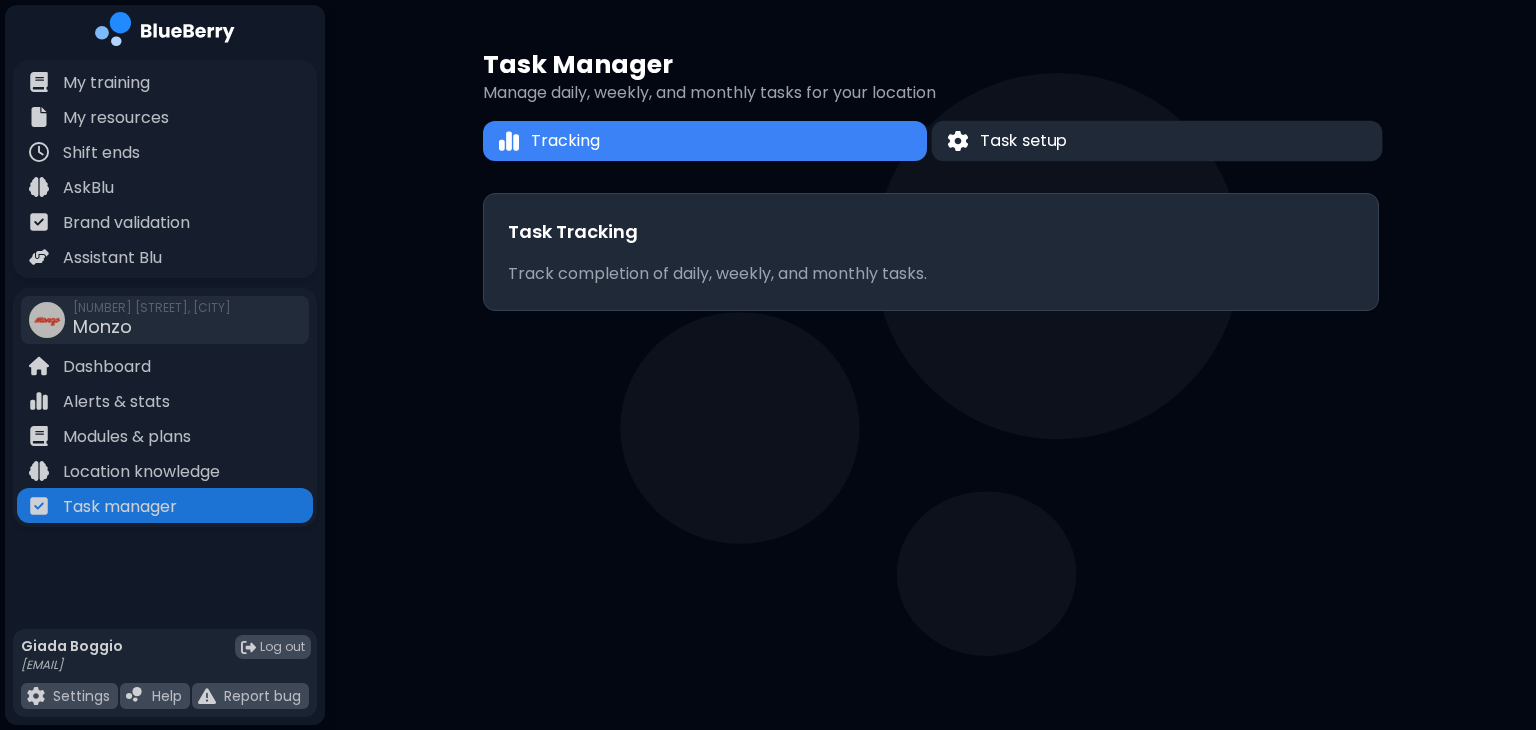 click on "Task setup" at bounding box center (1023, 141) 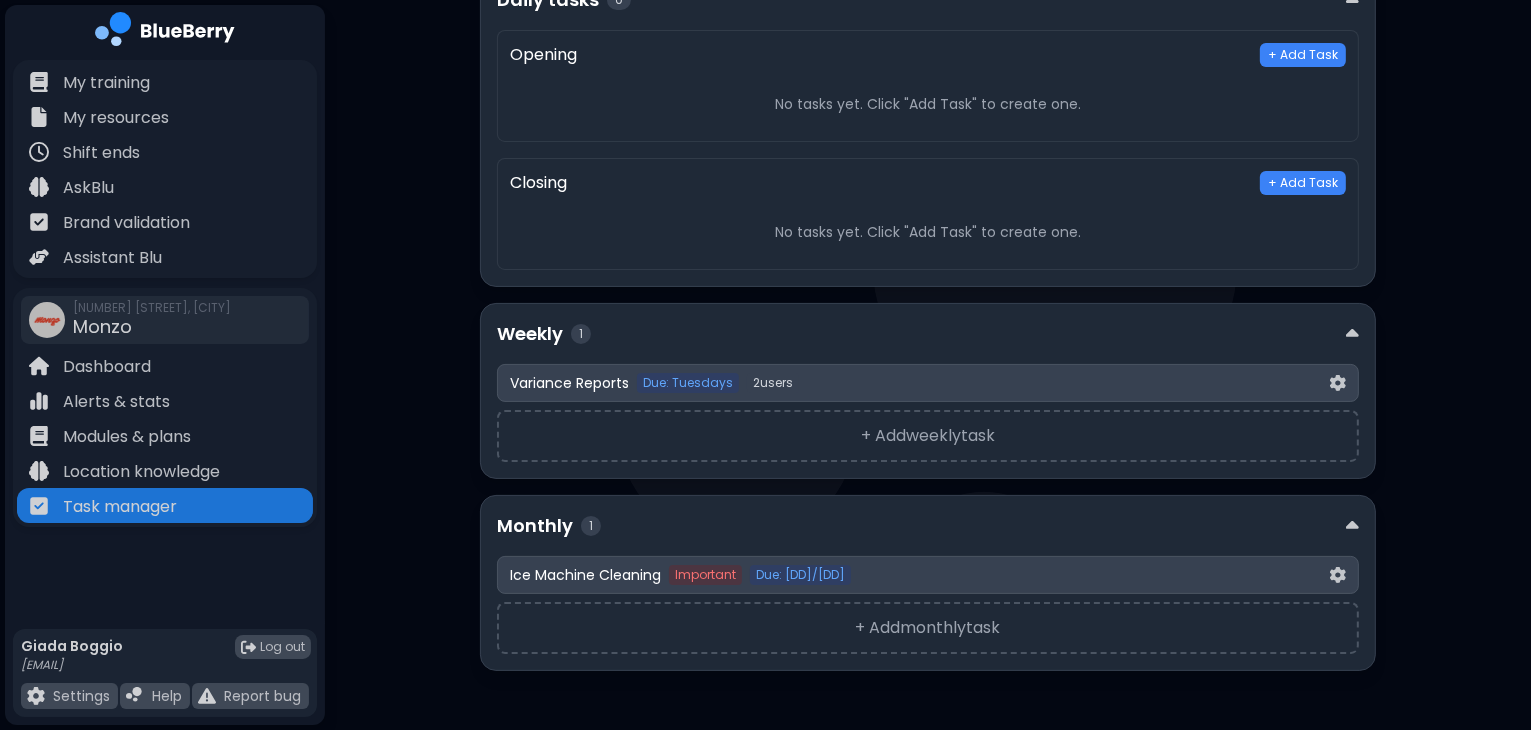 scroll, scrollTop: 0, scrollLeft: 0, axis: both 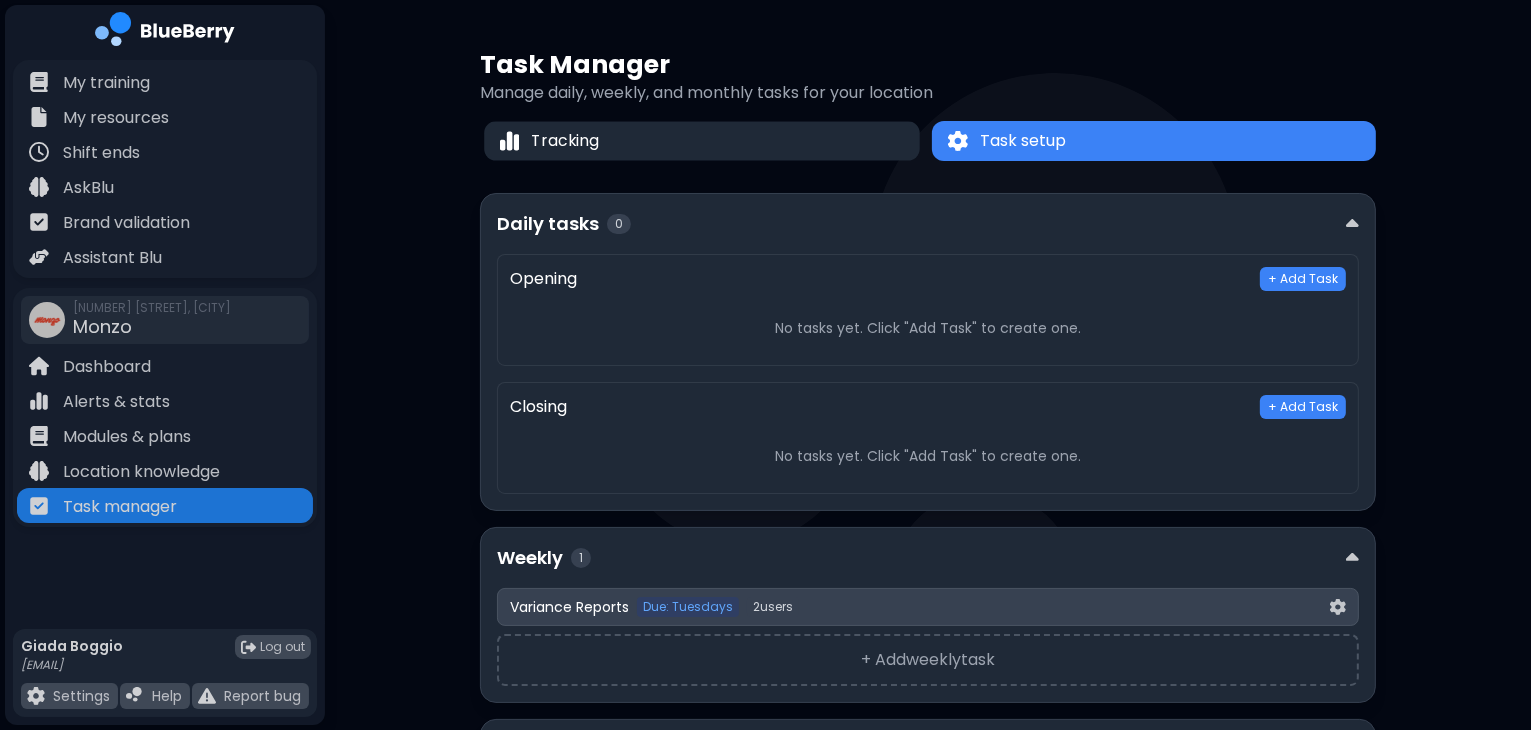 click on "Tracking" at bounding box center [702, 140] 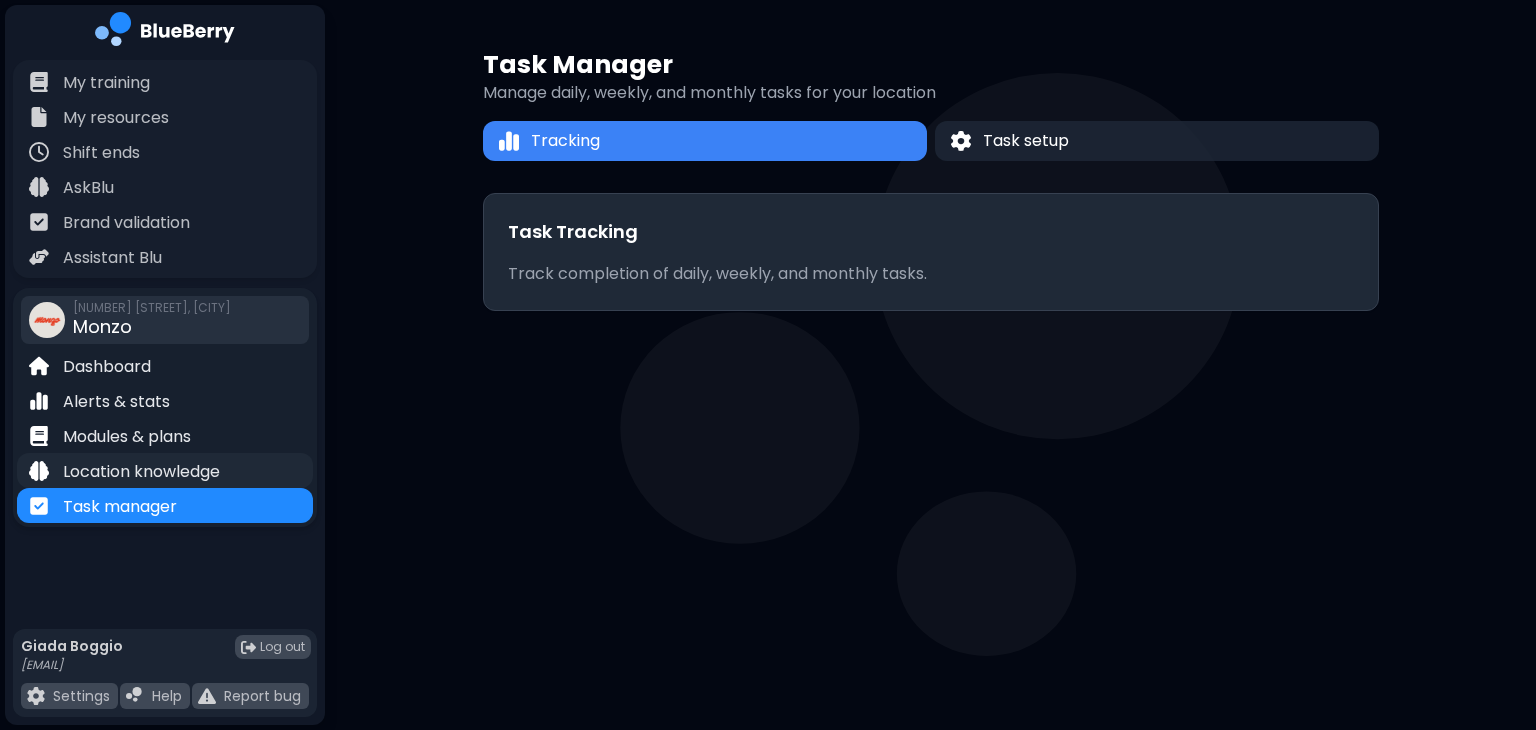 click on "Location knowledge" at bounding box center (141, 472) 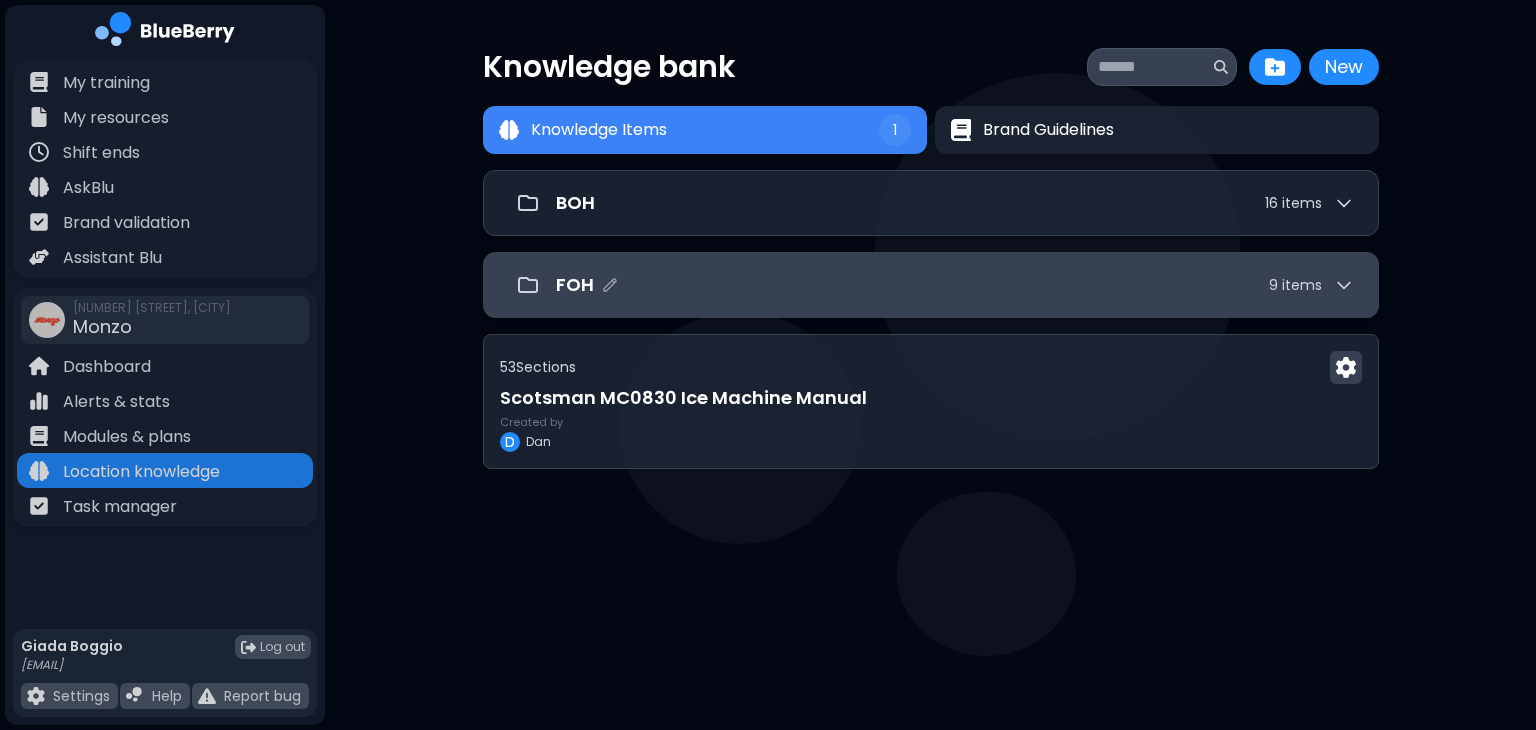 click on "FOH 9   item s" at bounding box center [955, 285] 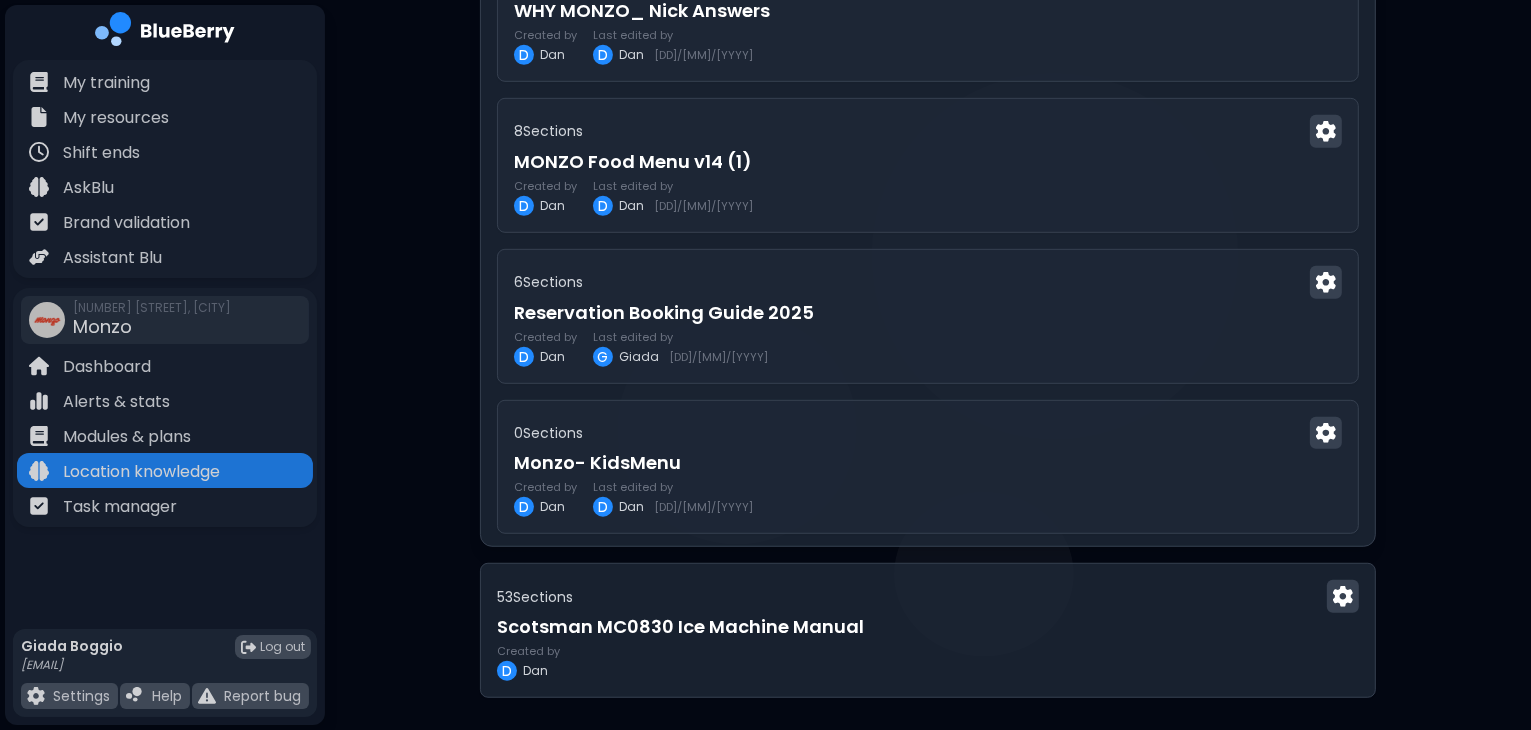 scroll, scrollTop: 1148, scrollLeft: 0, axis: vertical 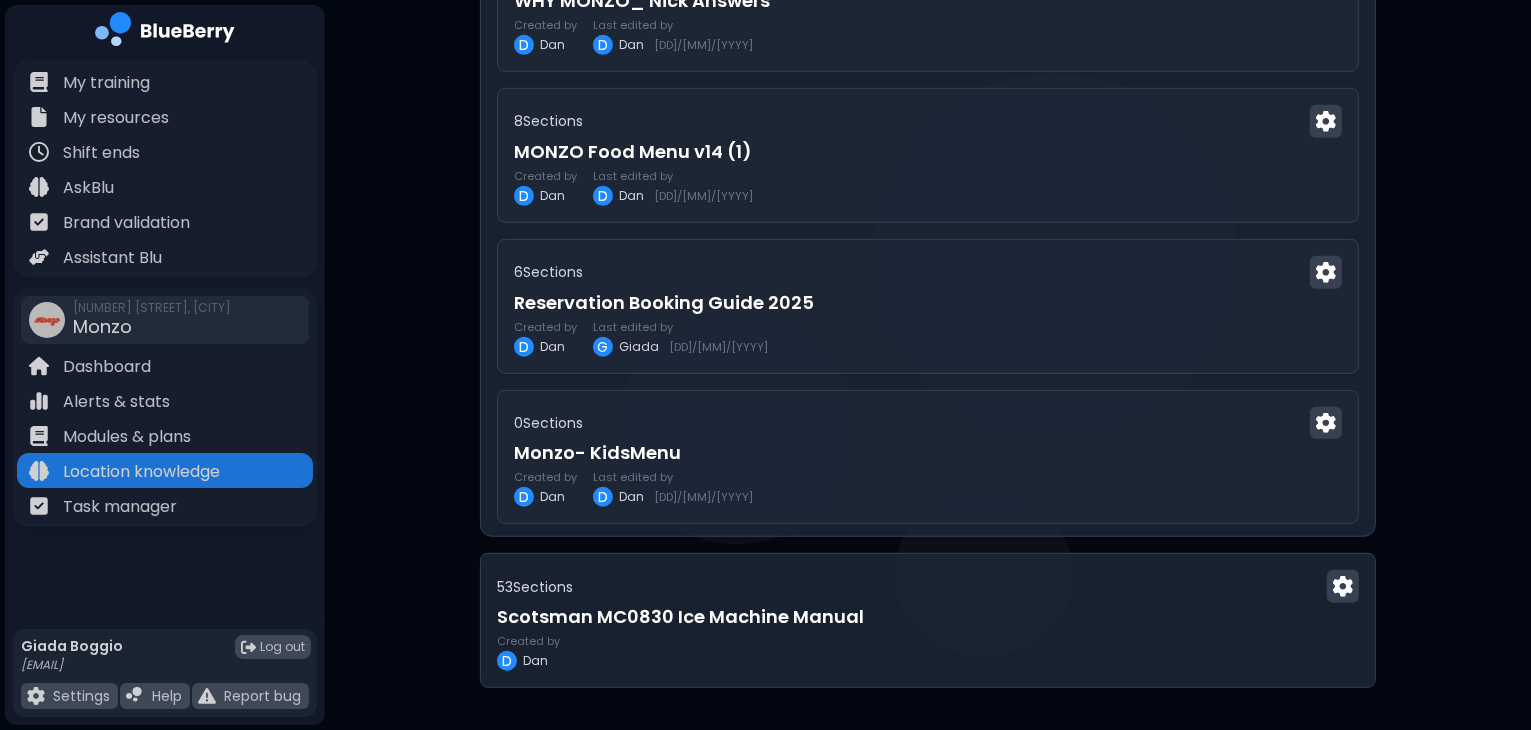 click on "Reservation Booking Guide 2025" at bounding box center [928, 303] 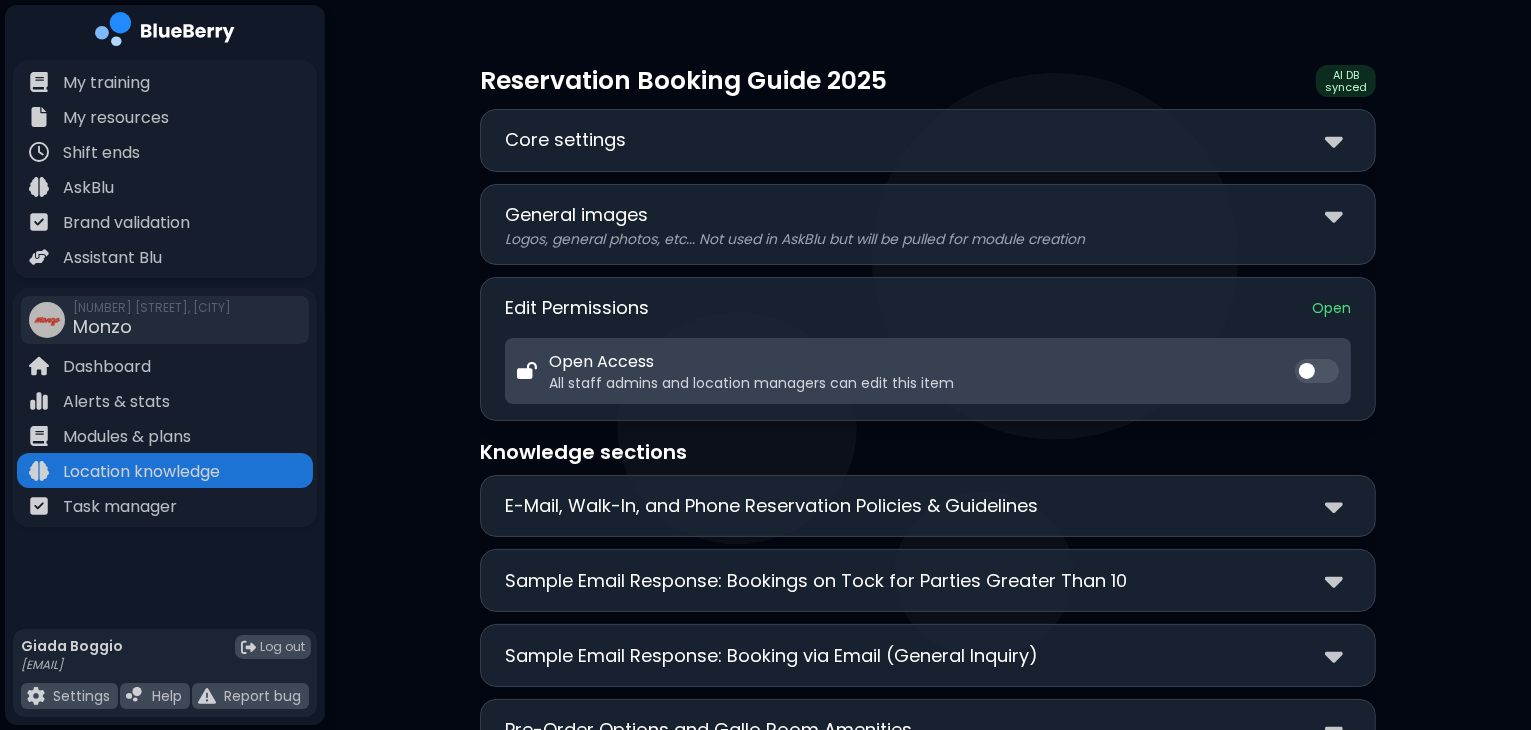 scroll, scrollTop: 312, scrollLeft: 0, axis: vertical 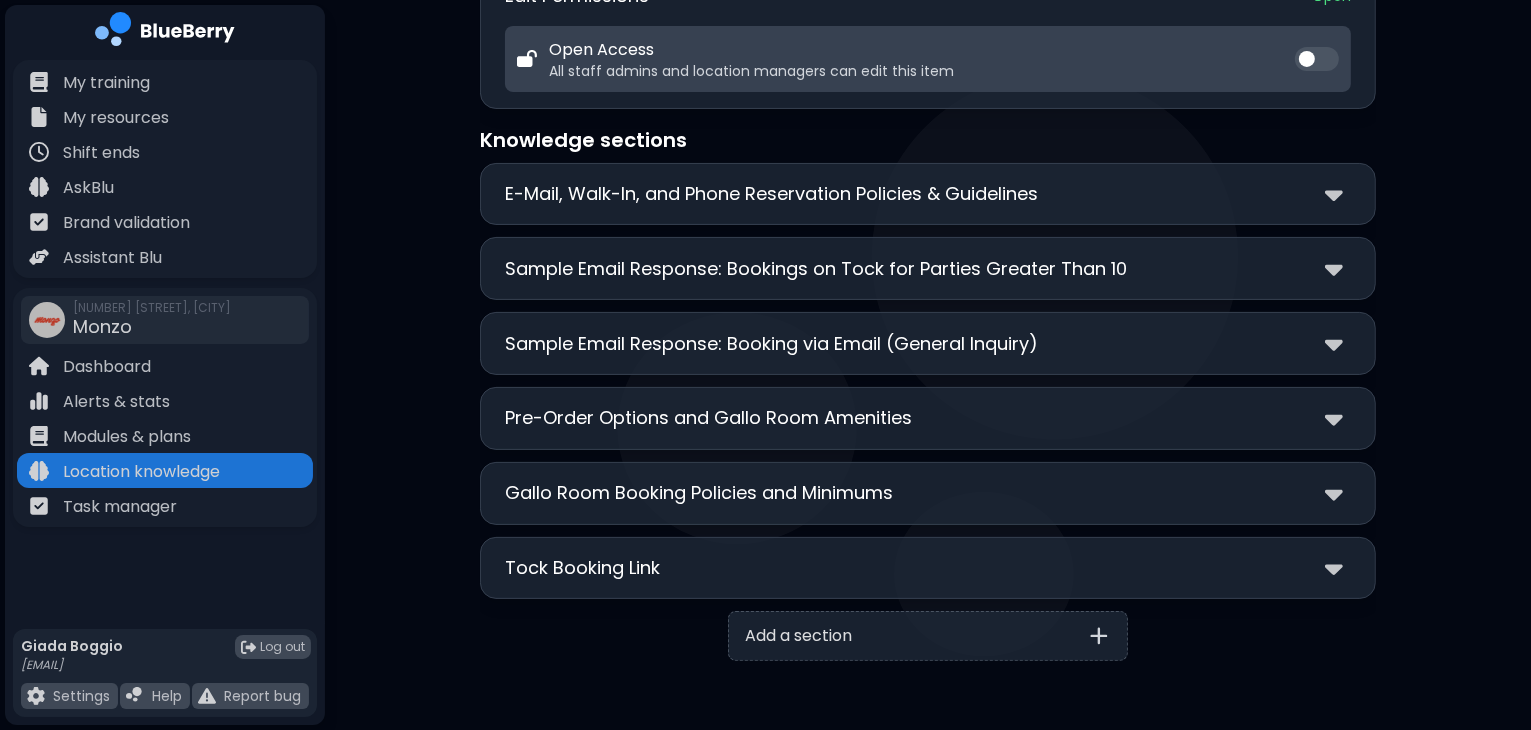 click on "Tock Booking Link" at bounding box center [928, 568] 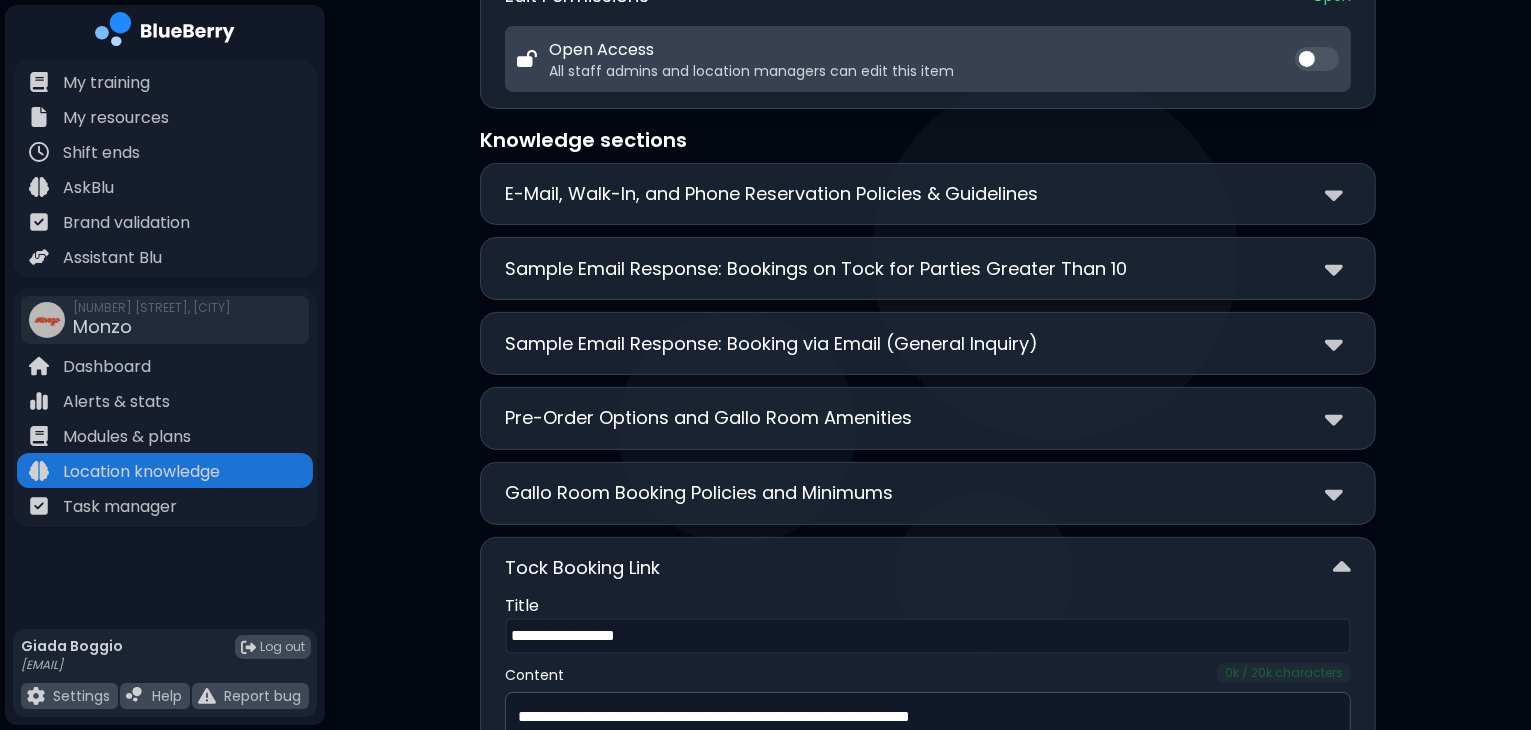 click on "Pre-Order Options and Gallo Room Amenities" at bounding box center (928, 418) 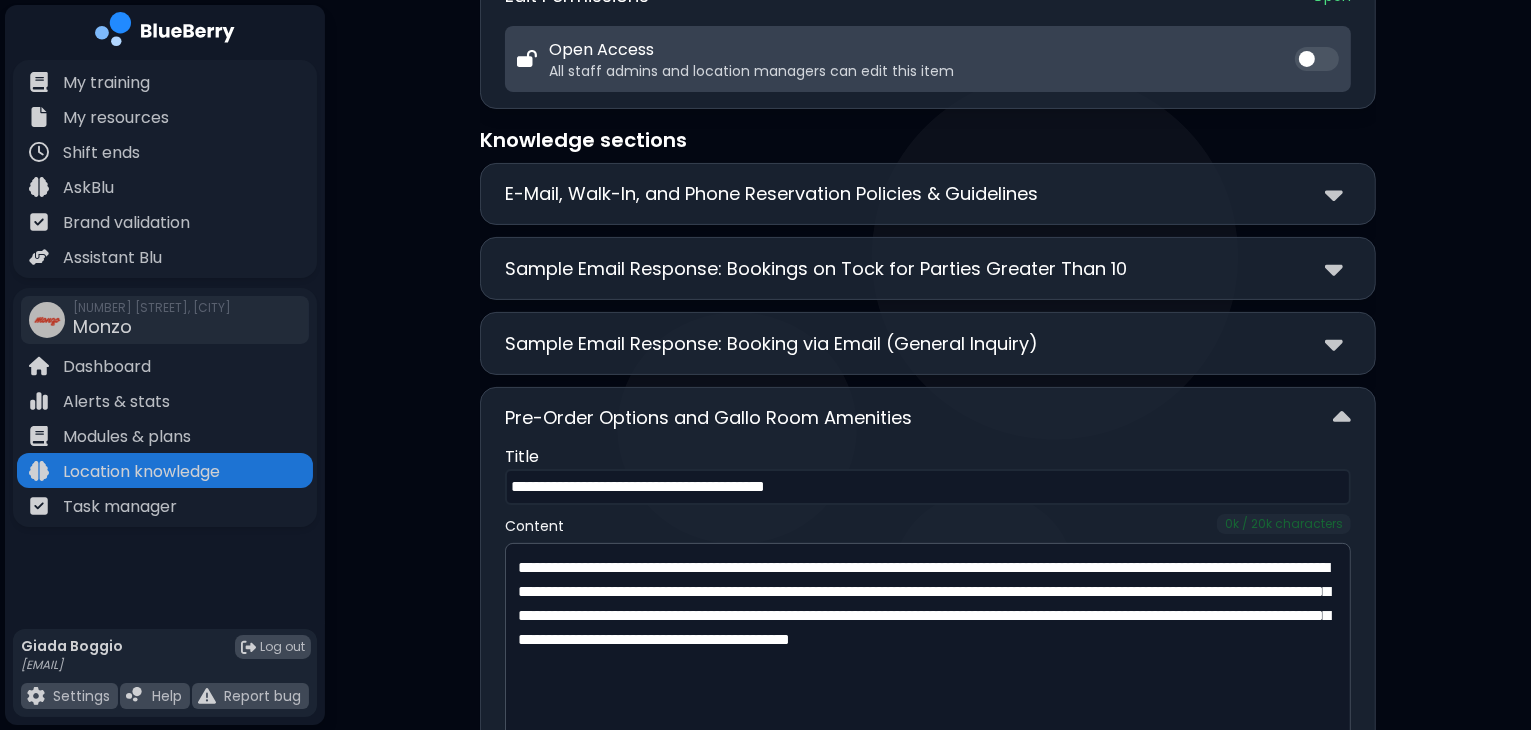 click on "Sample Email Response: Booking via Email (General Inquiry)" at bounding box center [771, 344] 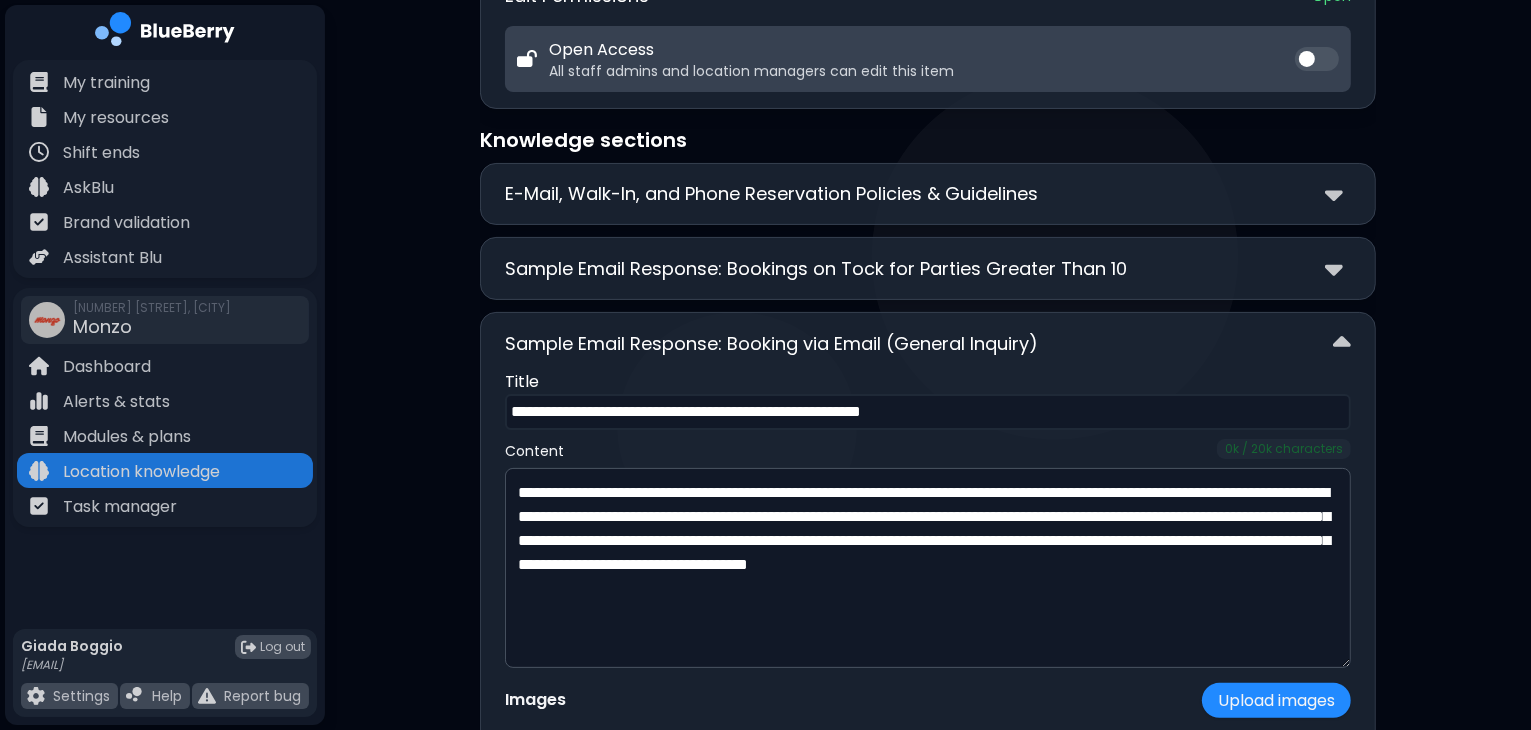 click on "Sample Email Response: Bookings on Tock for Parties Greater Than 10" at bounding box center (816, 269) 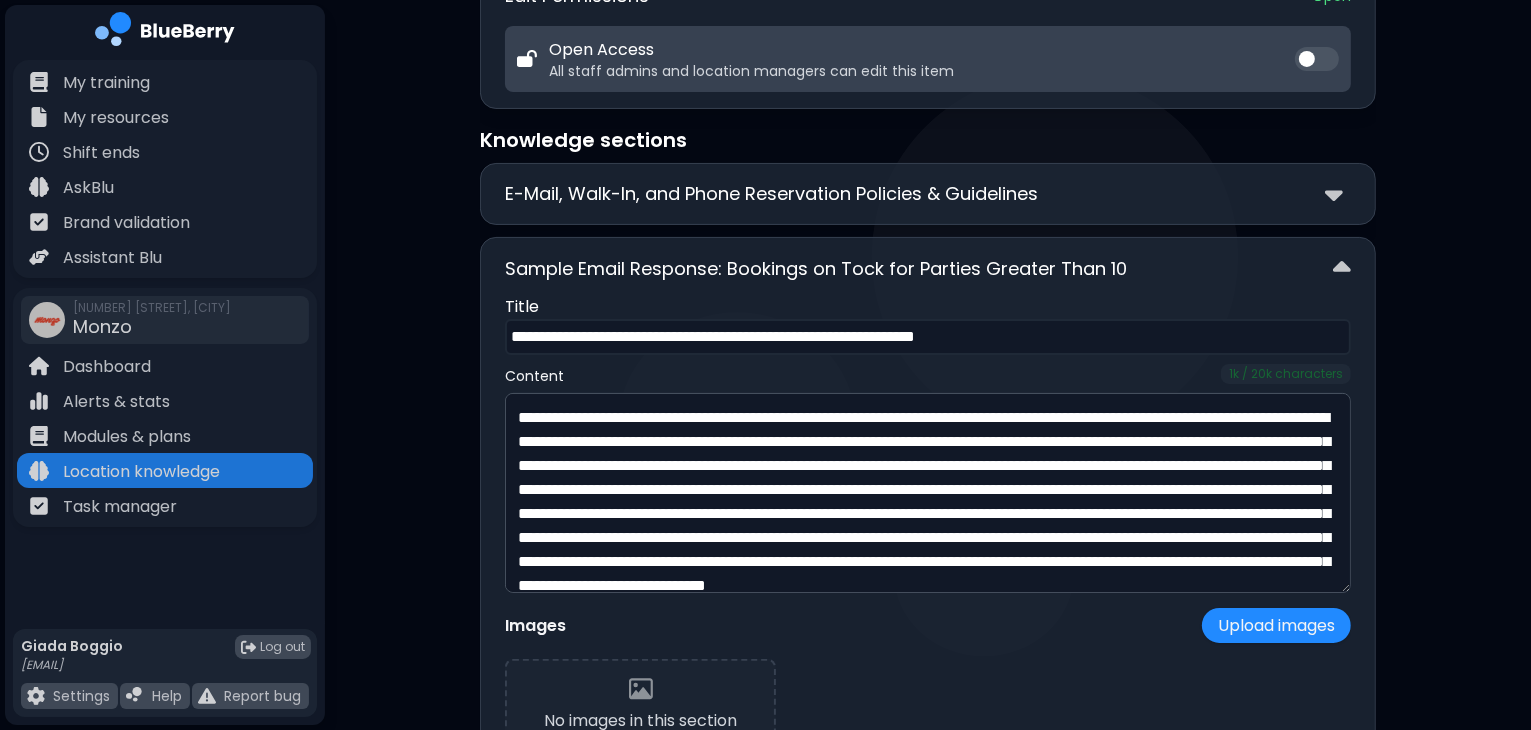 click on "E-Mail, Walk-In, and Phone Reservation Policies & Guidelines" at bounding box center [771, 194] 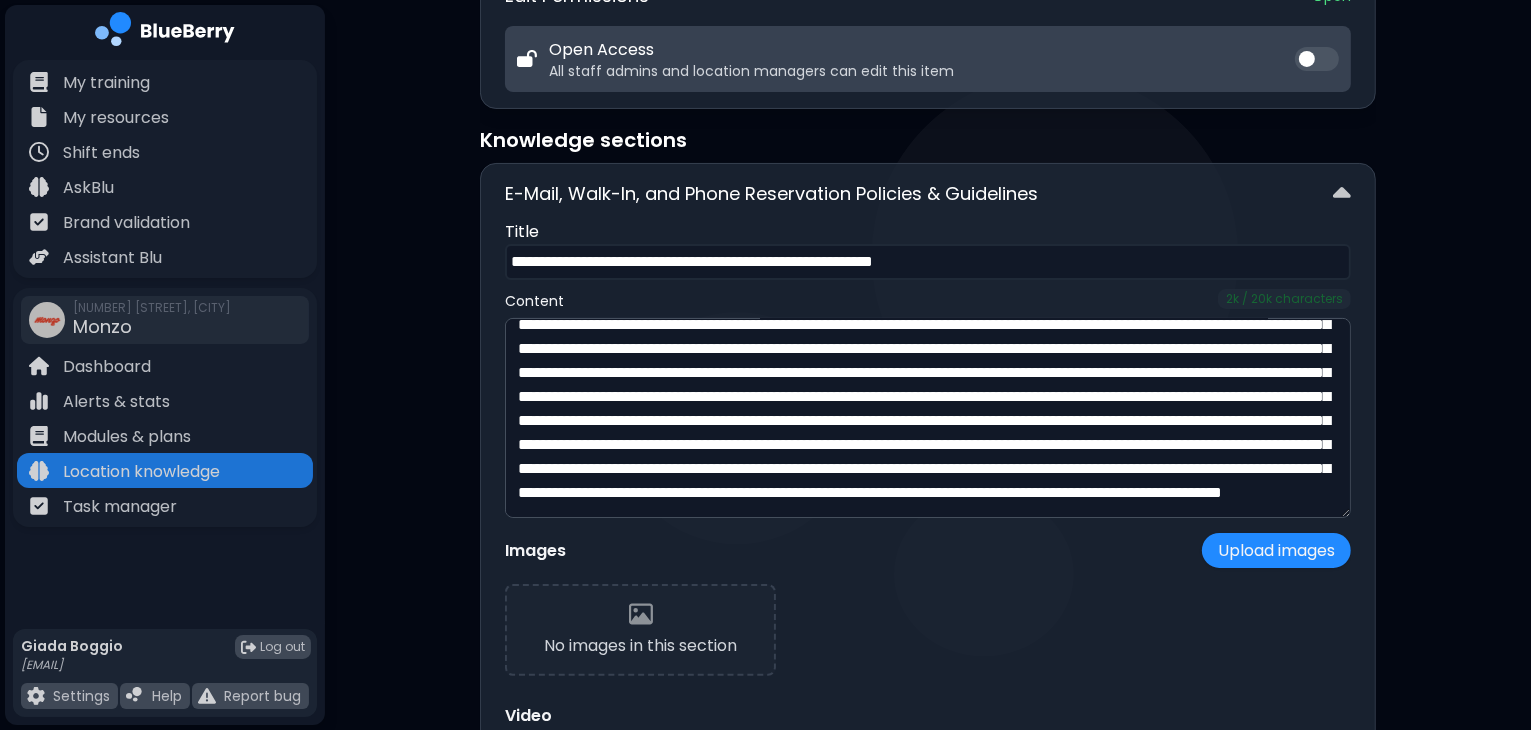 scroll, scrollTop: 233, scrollLeft: 0, axis: vertical 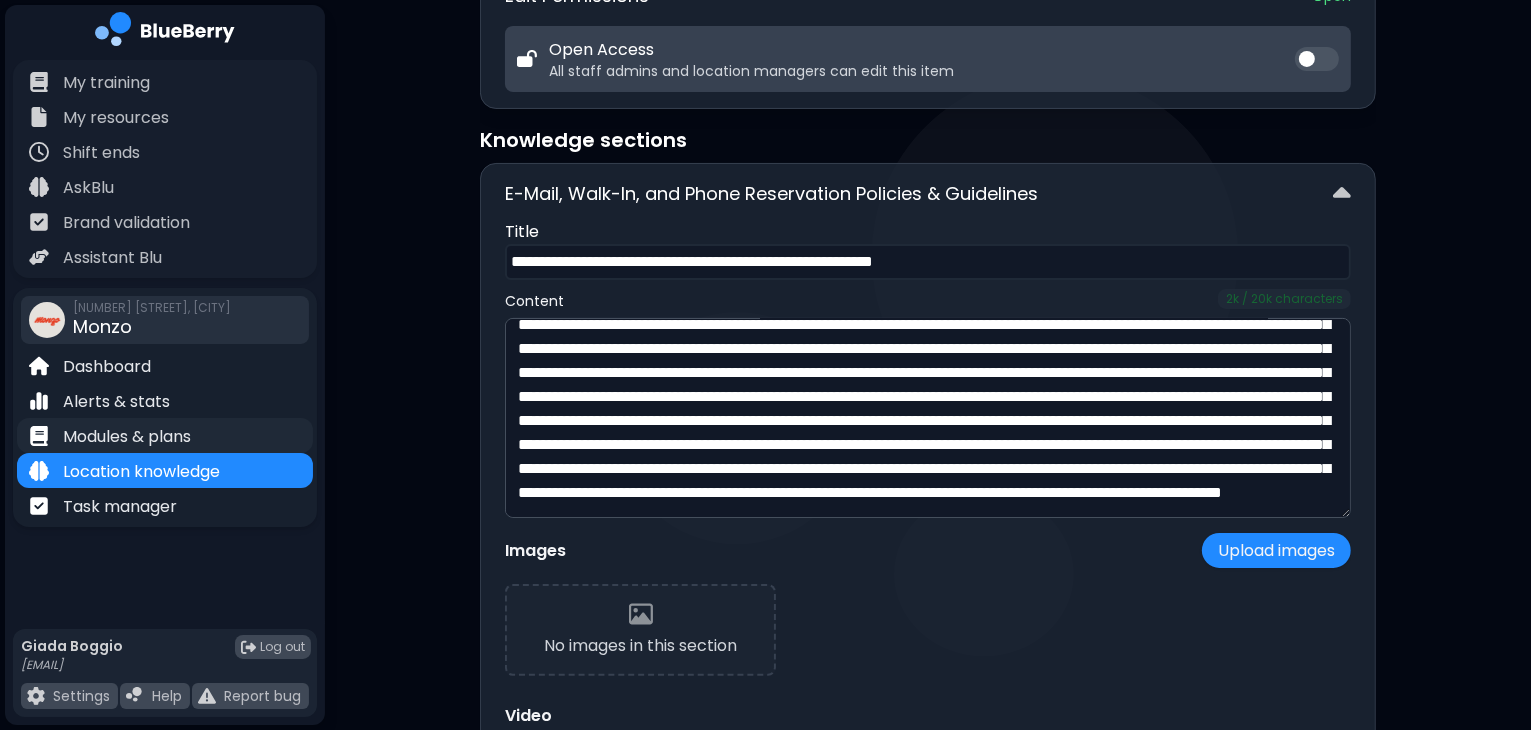 click on "Modules & plans" at bounding box center [165, 435] 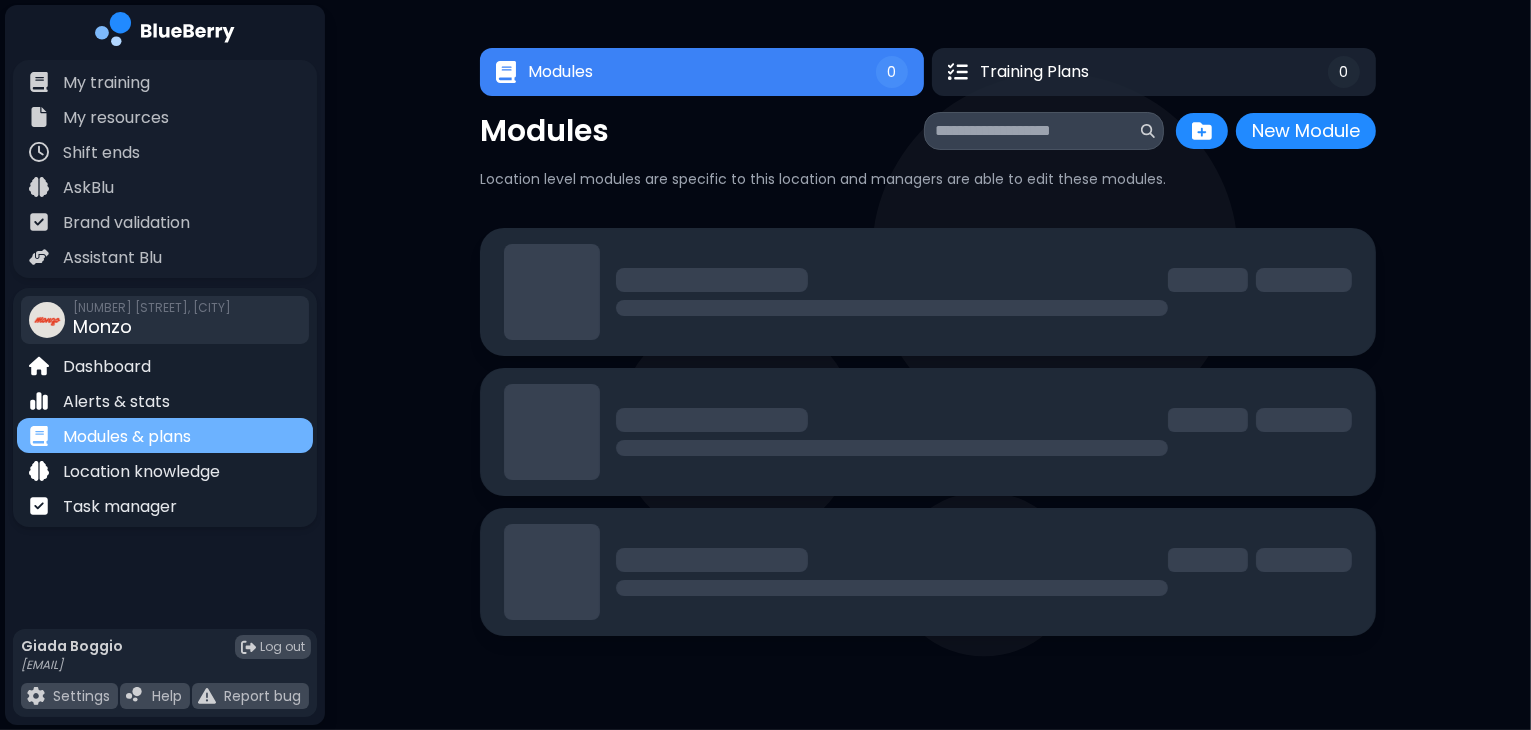 scroll, scrollTop: 0, scrollLeft: 0, axis: both 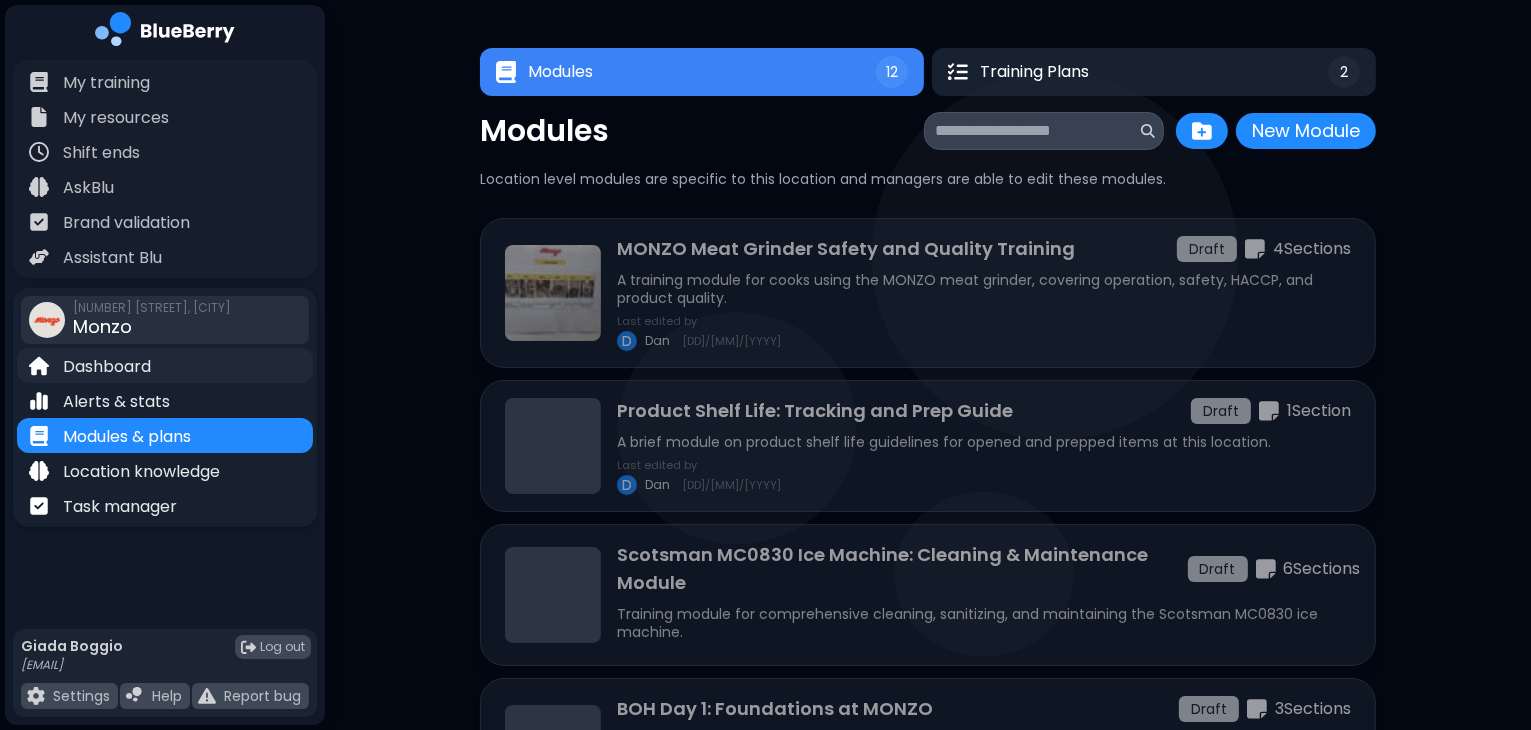click on "Dashboard" at bounding box center (165, 365) 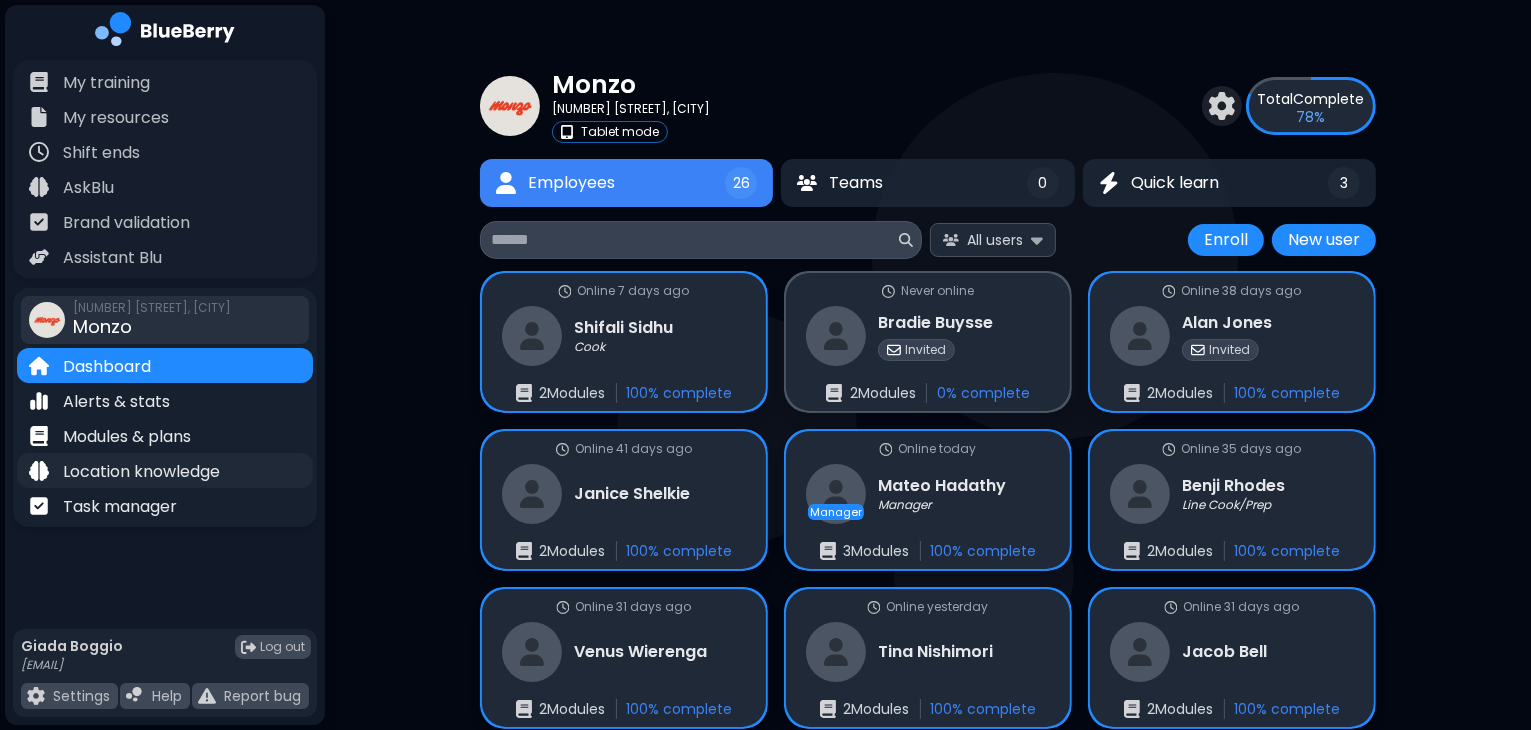 click on "Location knowledge" at bounding box center (141, 472) 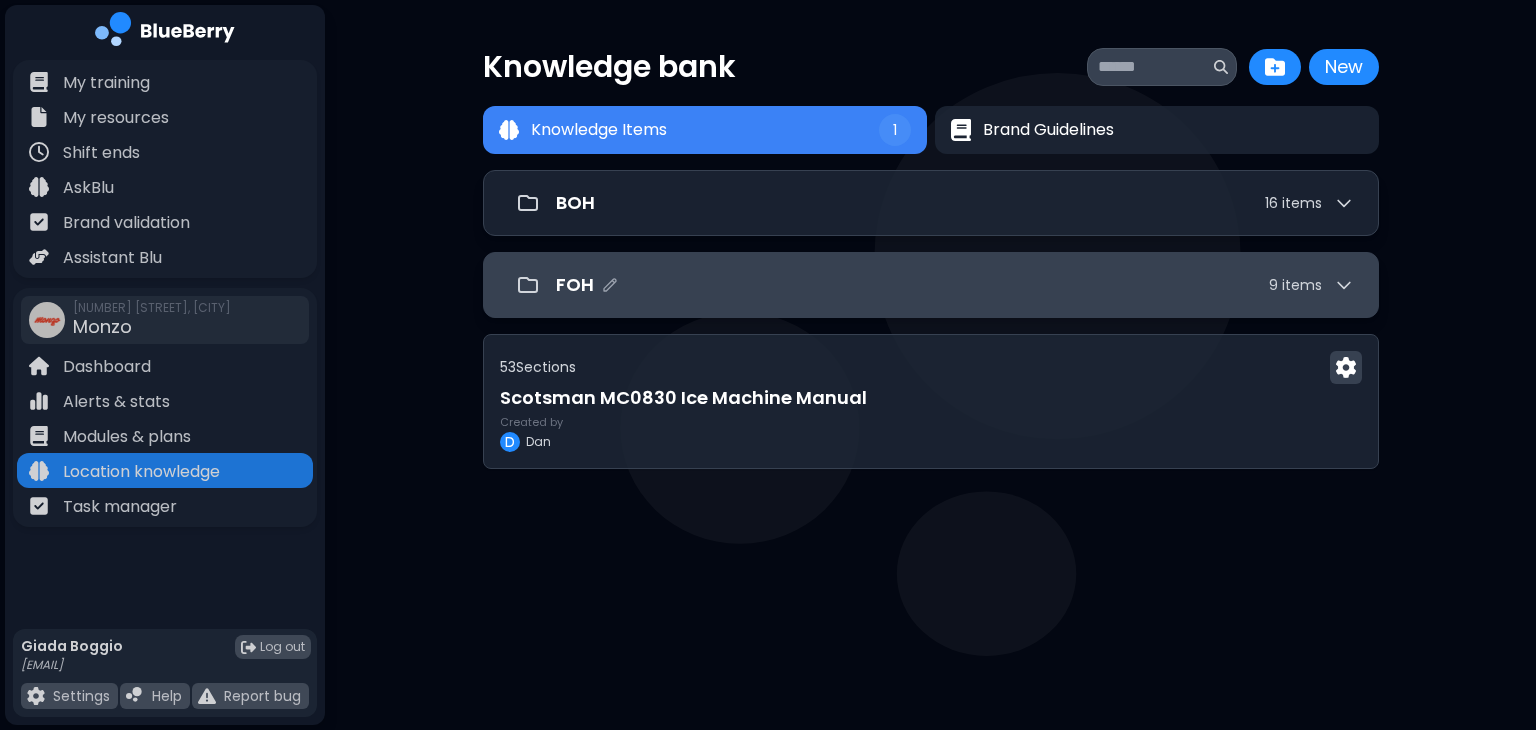 click on "FOH 9   item s" at bounding box center (931, 285) 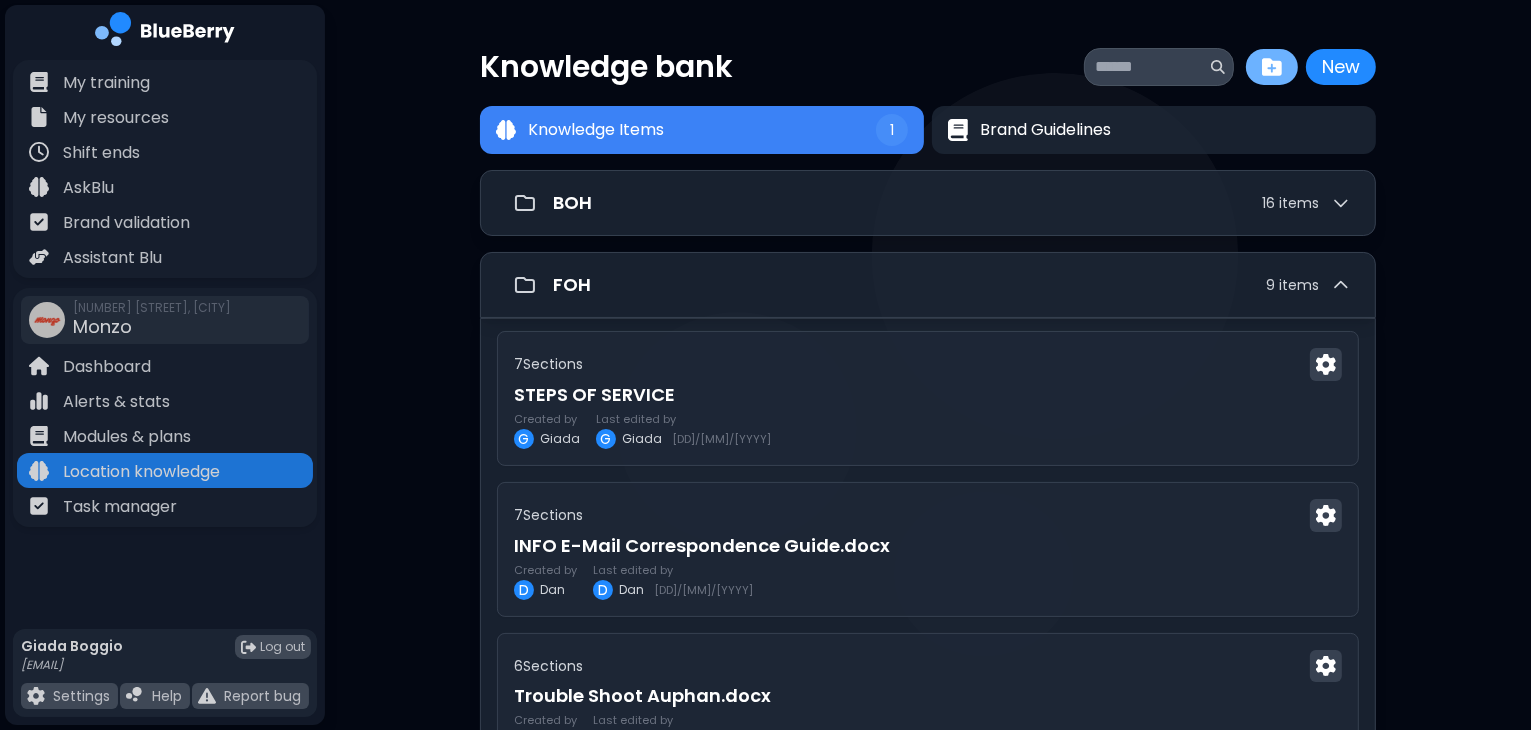 click at bounding box center (1272, 67) 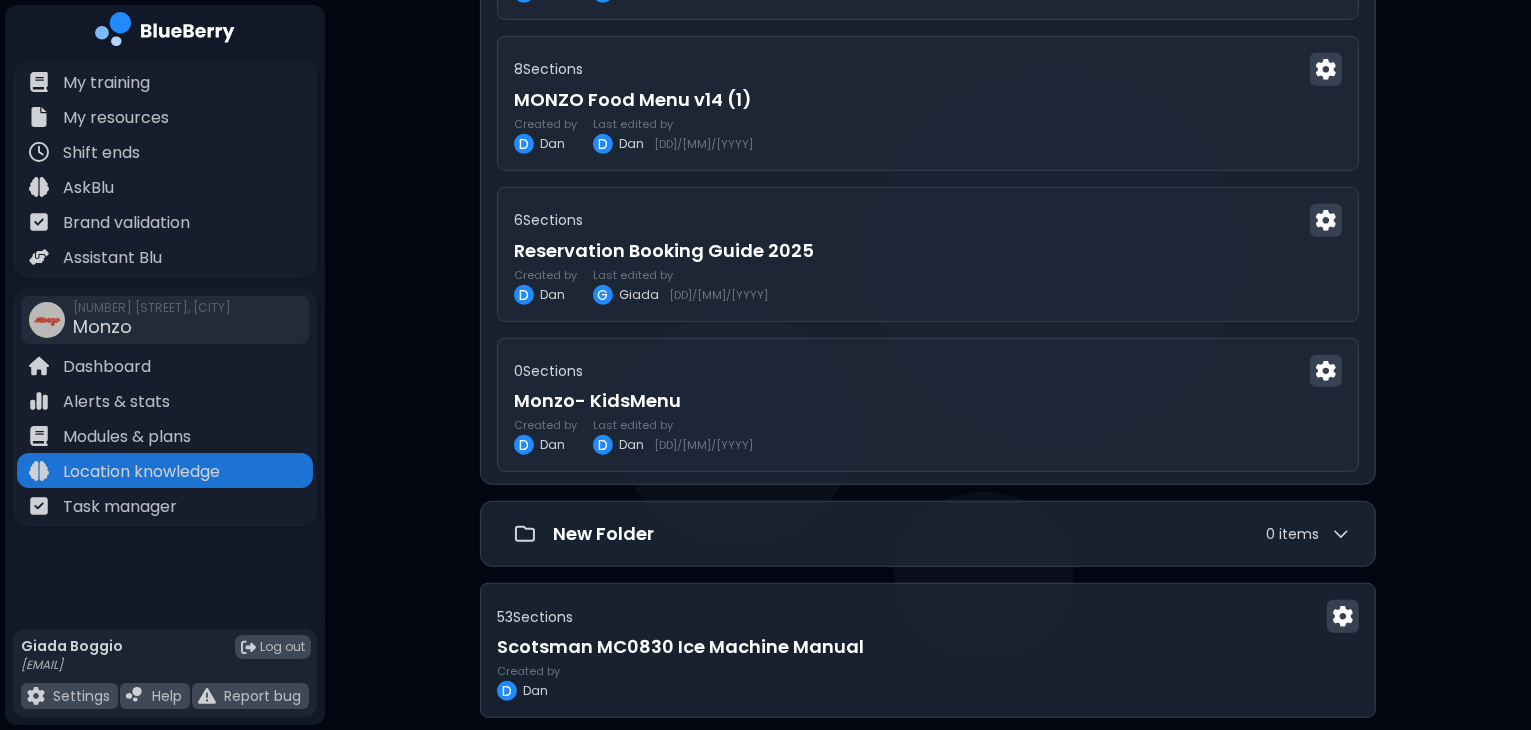 scroll, scrollTop: 1230, scrollLeft: 0, axis: vertical 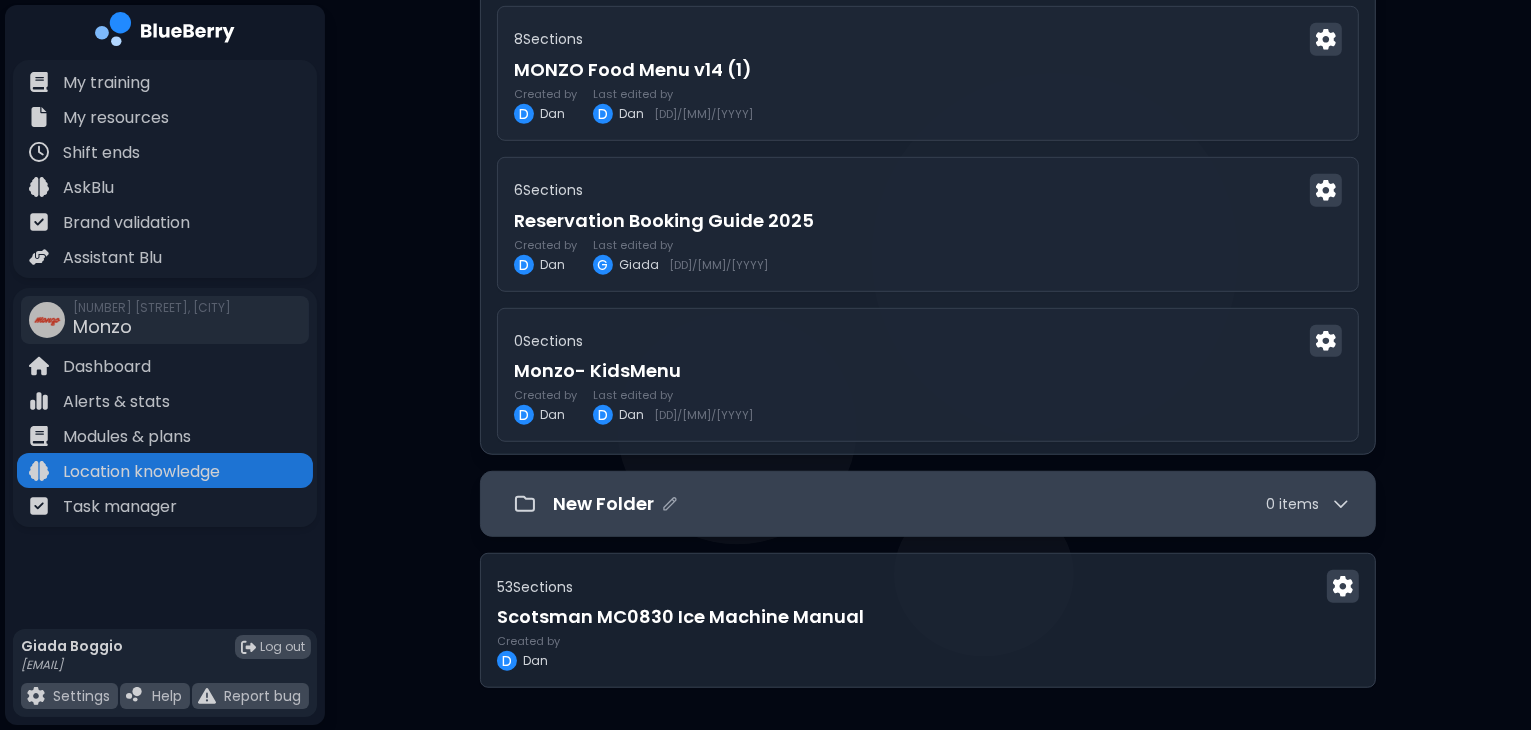 click 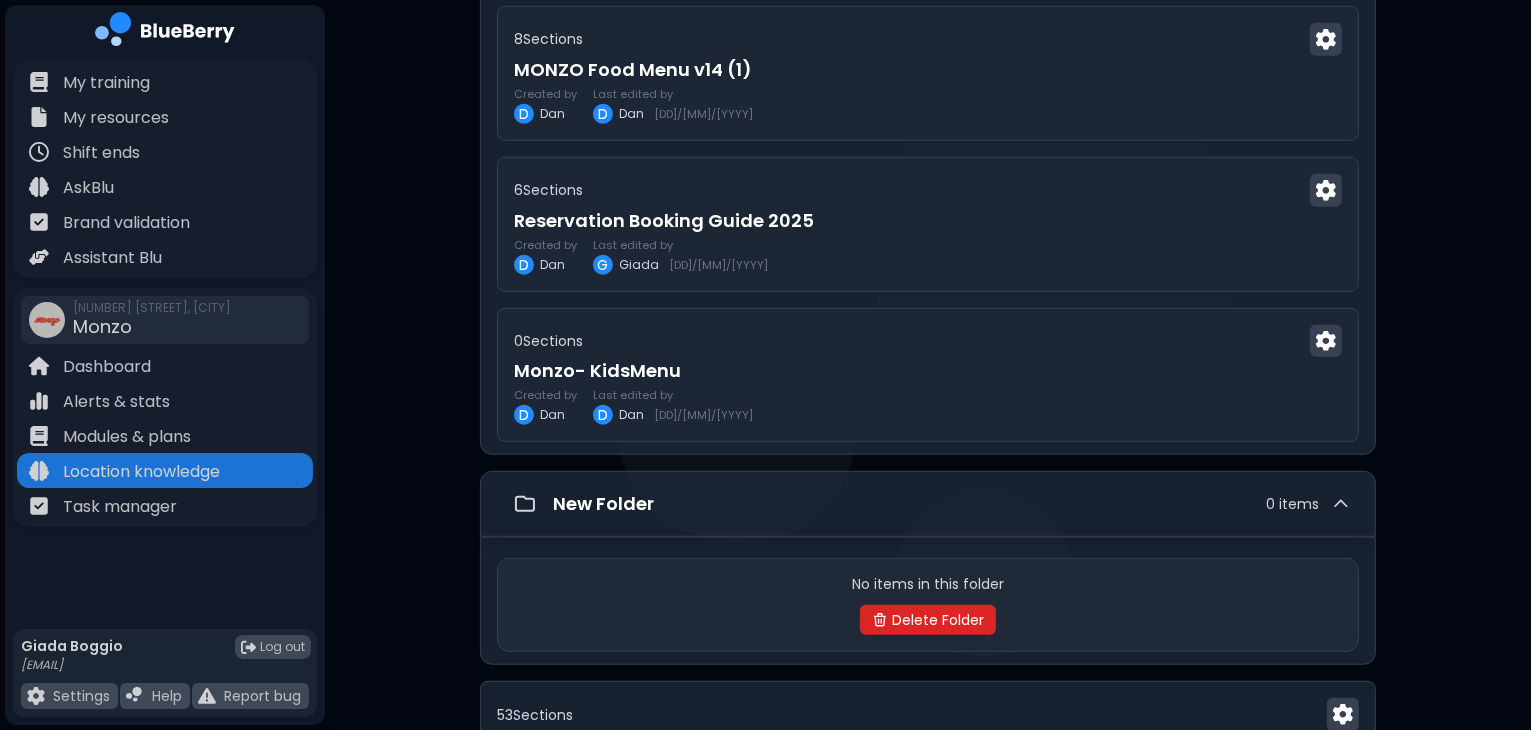 click on "Delete Folder" at bounding box center [928, 620] 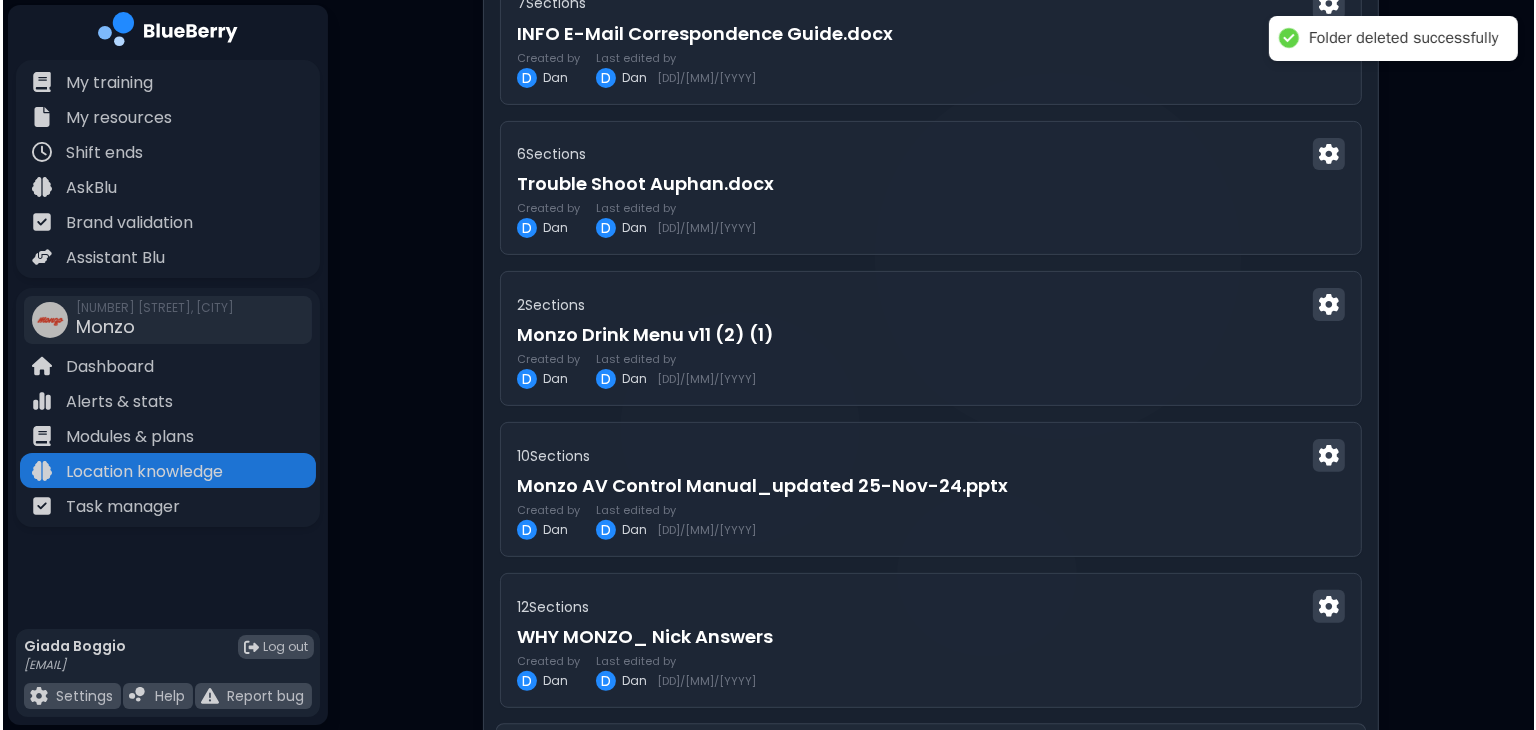 scroll, scrollTop: 0, scrollLeft: 0, axis: both 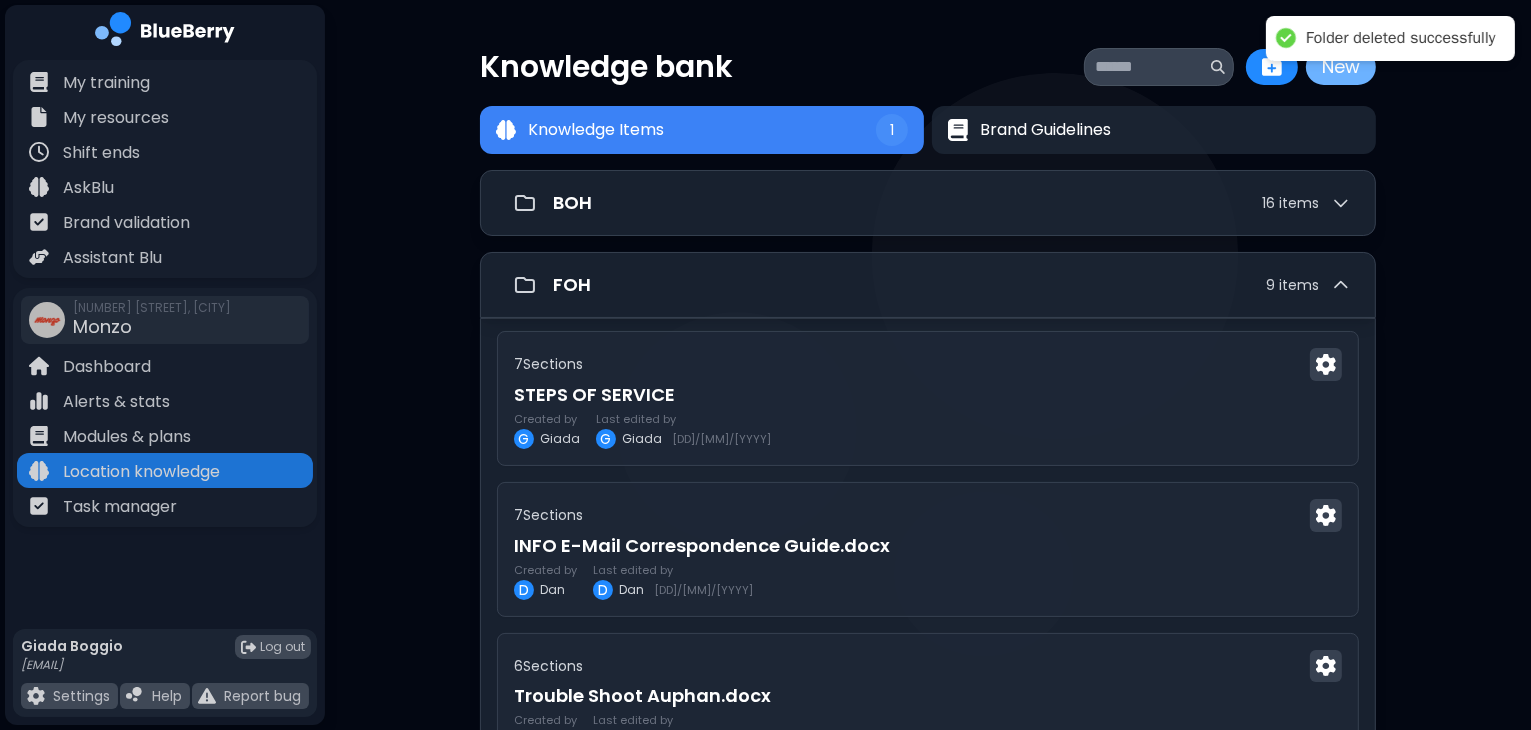click on "New" at bounding box center [1341, 67] 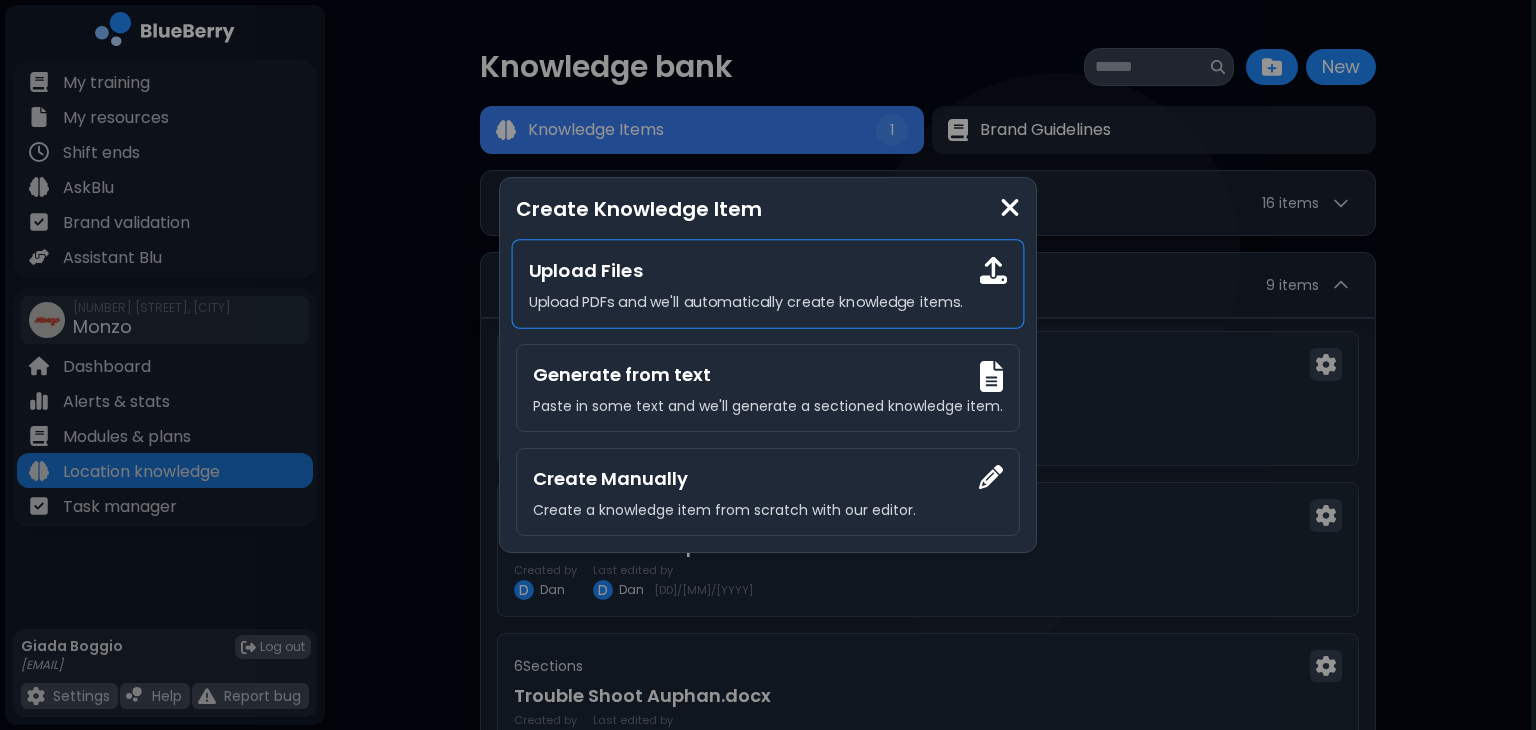 click on "Upload Files" at bounding box center (768, 271) 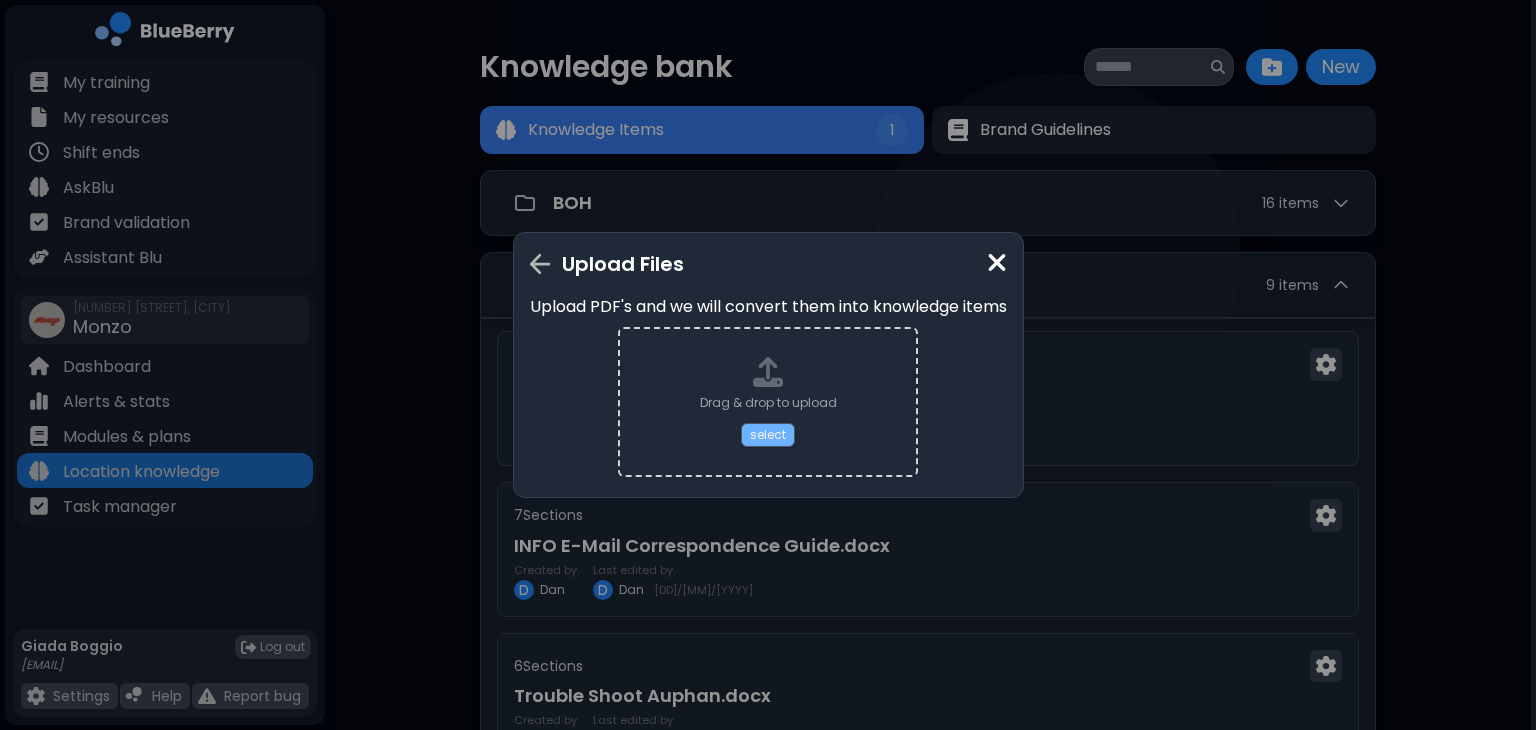 click on "select" at bounding box center [768, 435] 